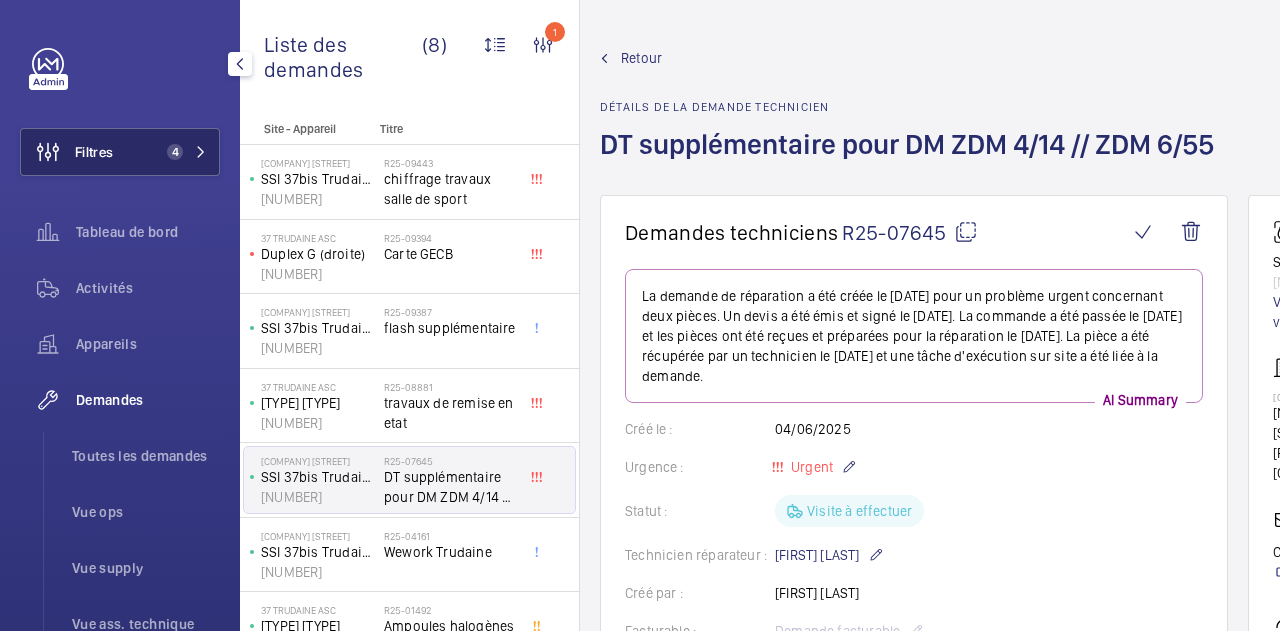 scroll, scrollTop: 0, scrollLeft: 0, axis: both 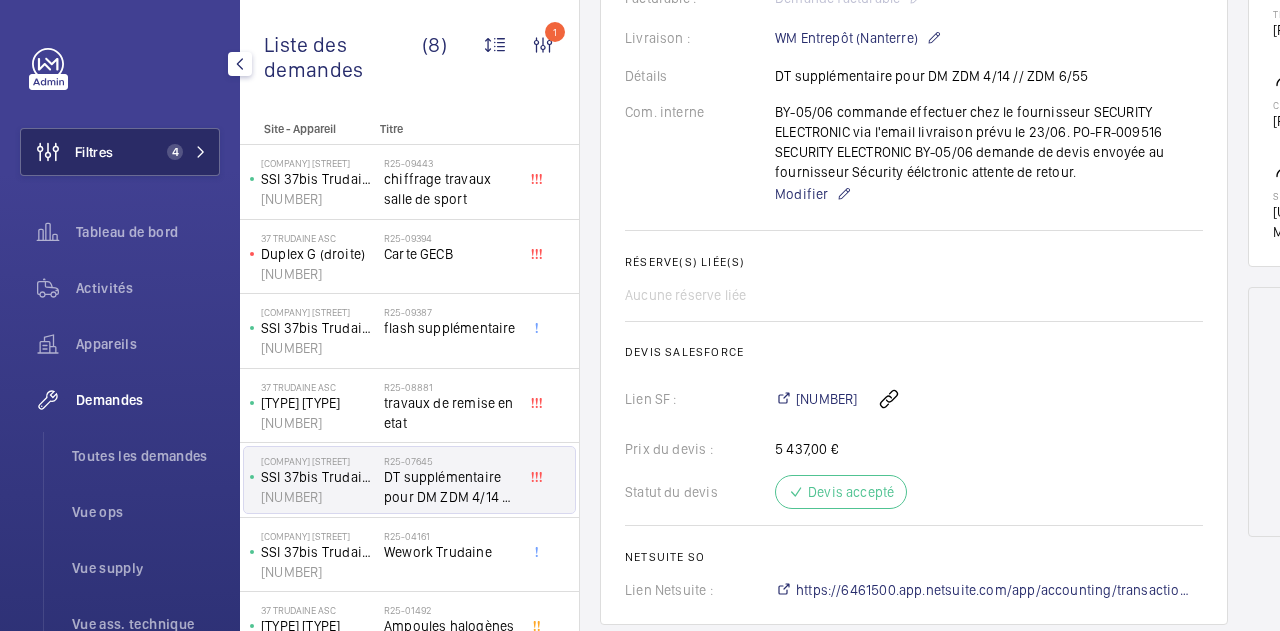 click on "Filtres [NUMBER]" 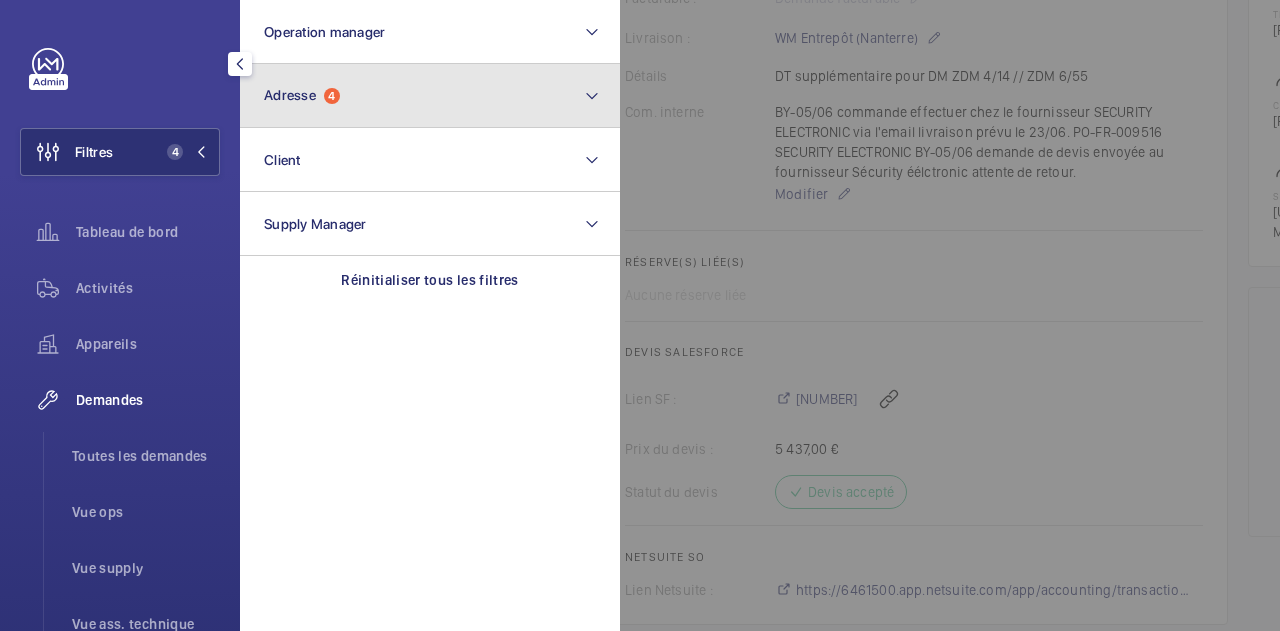 click on "Adresse  [NUMBER]" 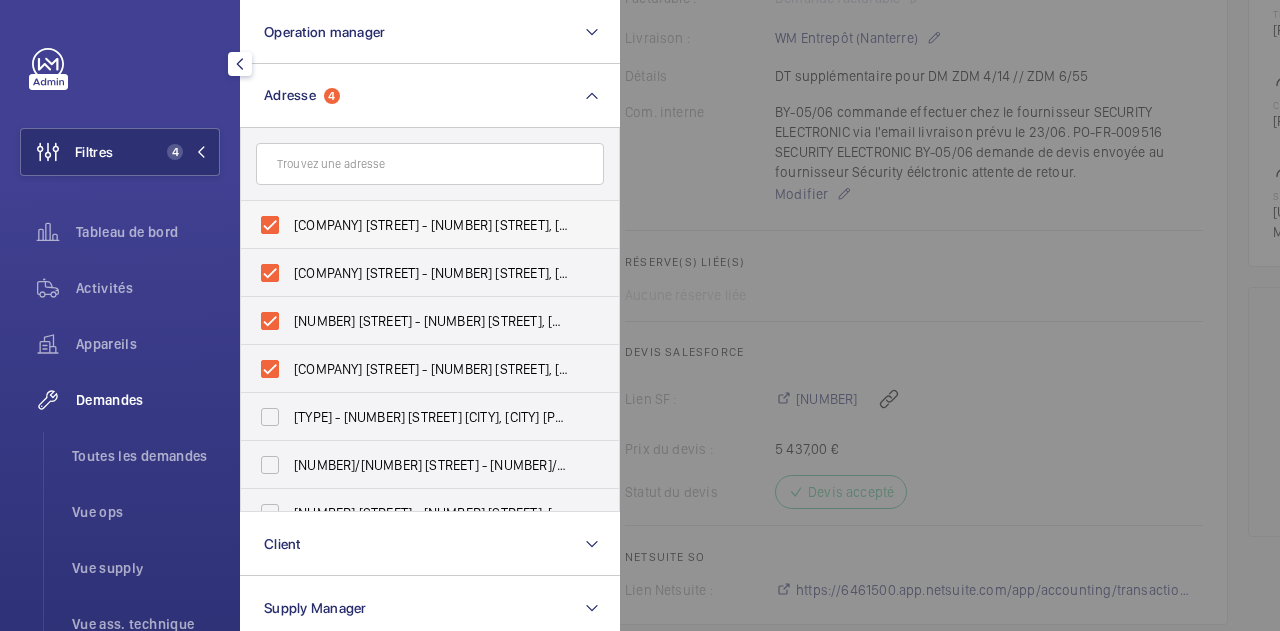 click on "[COMPANY] [STREET] - [NUMBER] [STREET], [CITY] [POSTAL_CODE]" at bounding box center [415, 225] 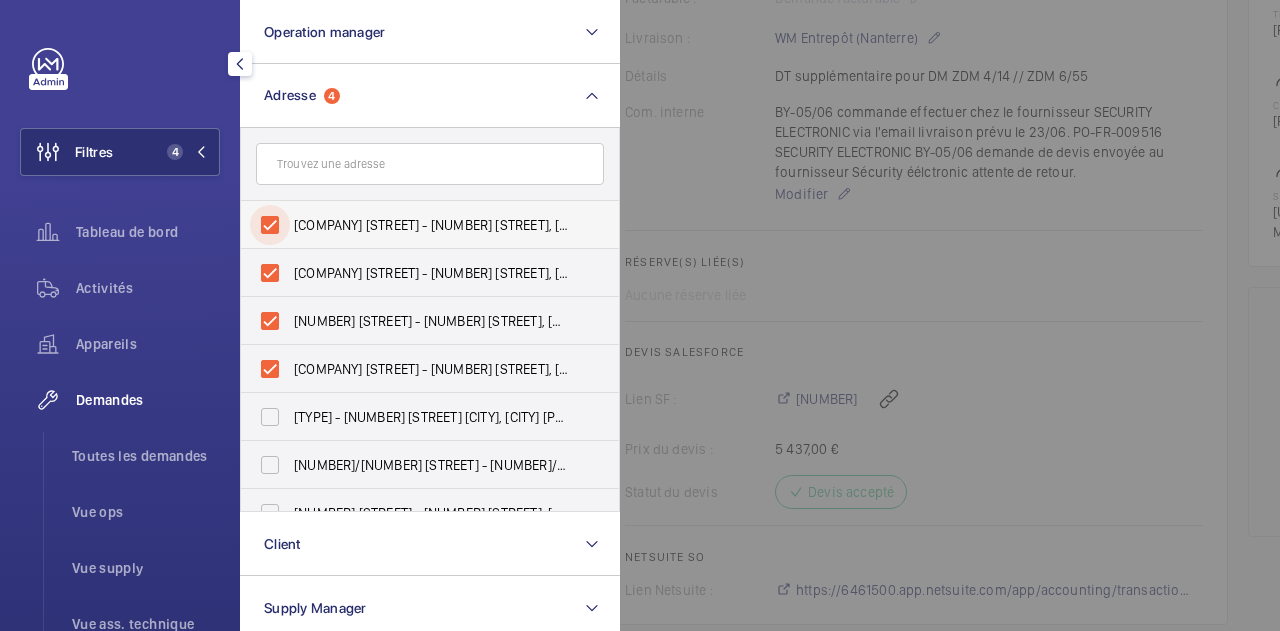 click on "[COMPANY] [STREET] - [NUMBER] [STREET], [CITY] [POSTAL_CODE]" at bounding box center (270, 225) 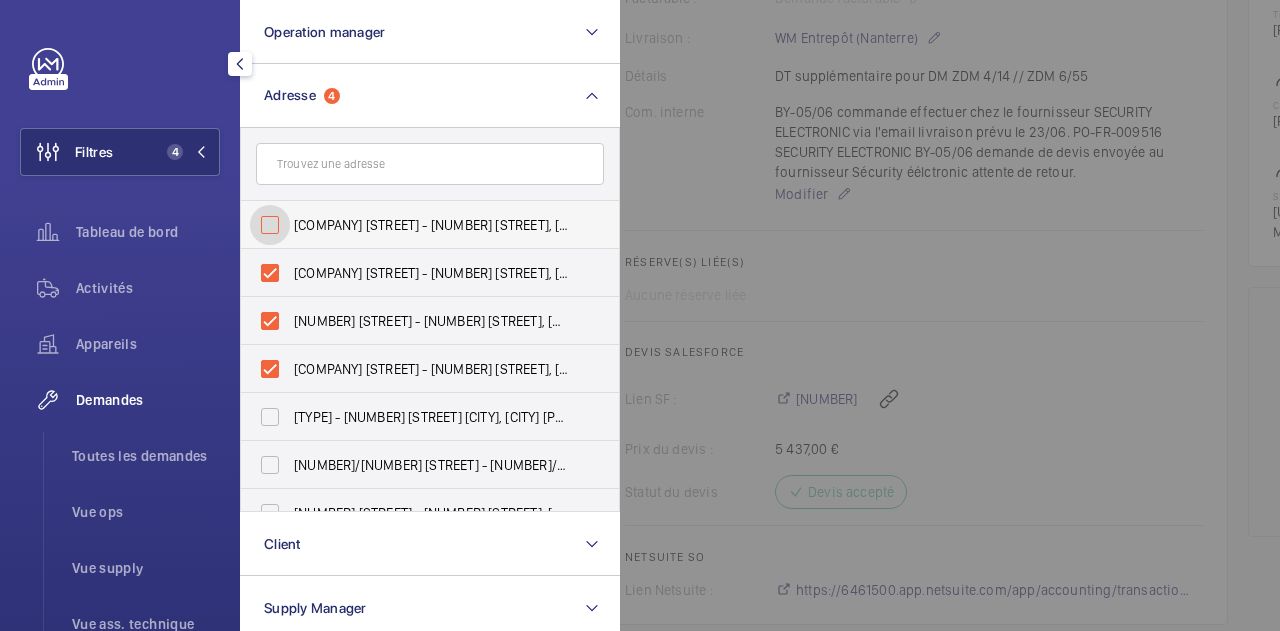 checkbox on "false" 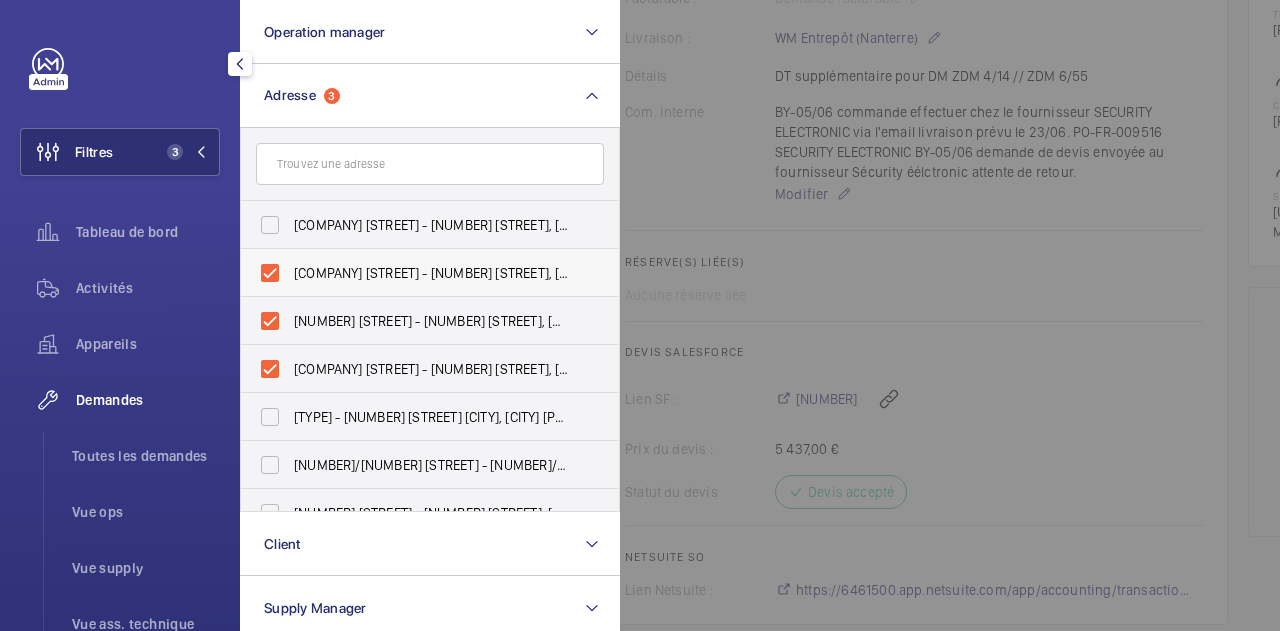 click on "[COMPANY] [STREET] - [NUMBER] [STREET], [CITY] [POSTAL_CODE]" at bounding box center (415, 273) 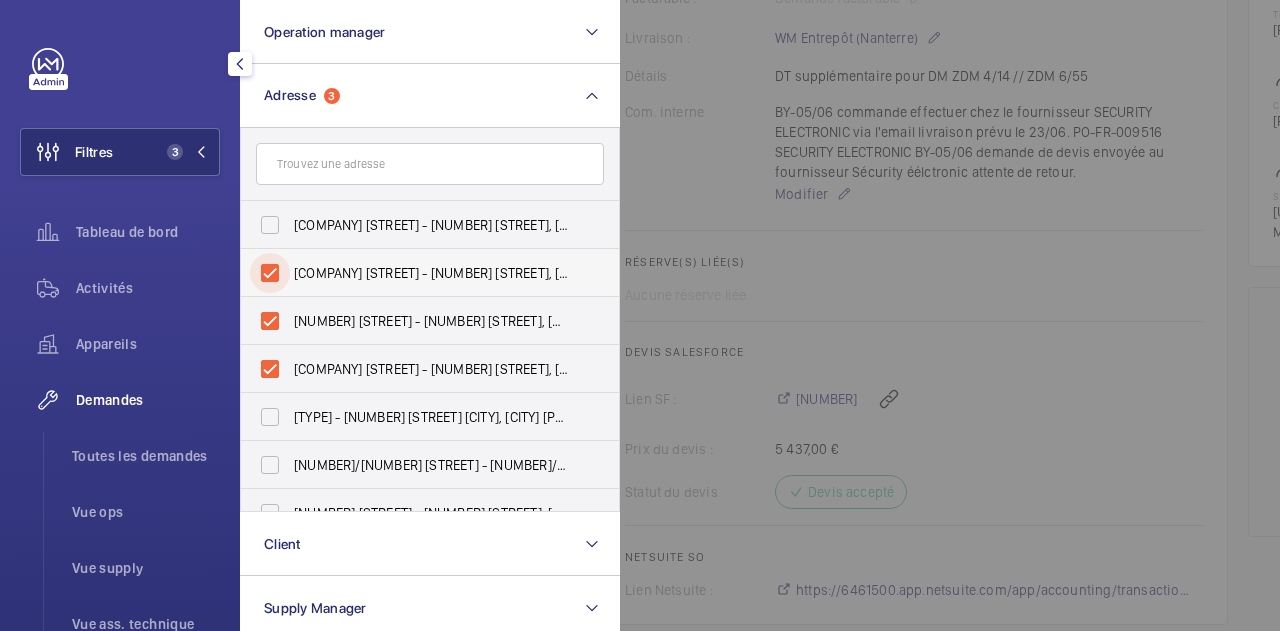 click on "[COMPANY] [STREET] - [NUMBER] [STREET], [CITY] [POSTAL_CODE]" at bounding box center [270, 273] 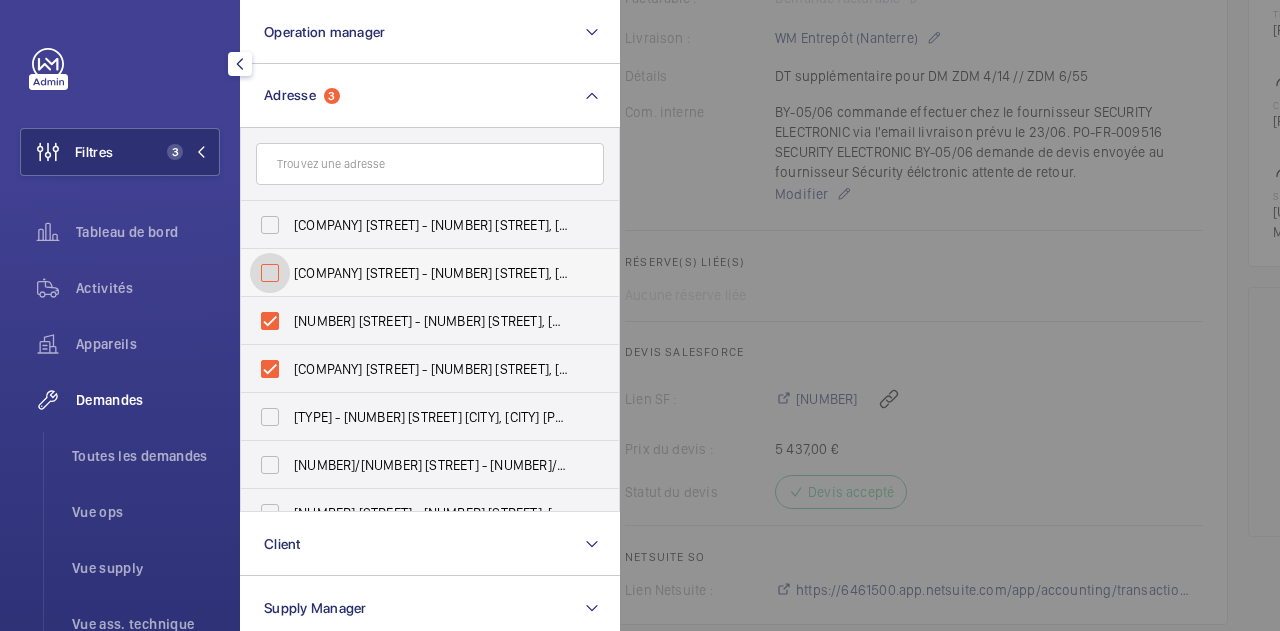 checkbox on "false" 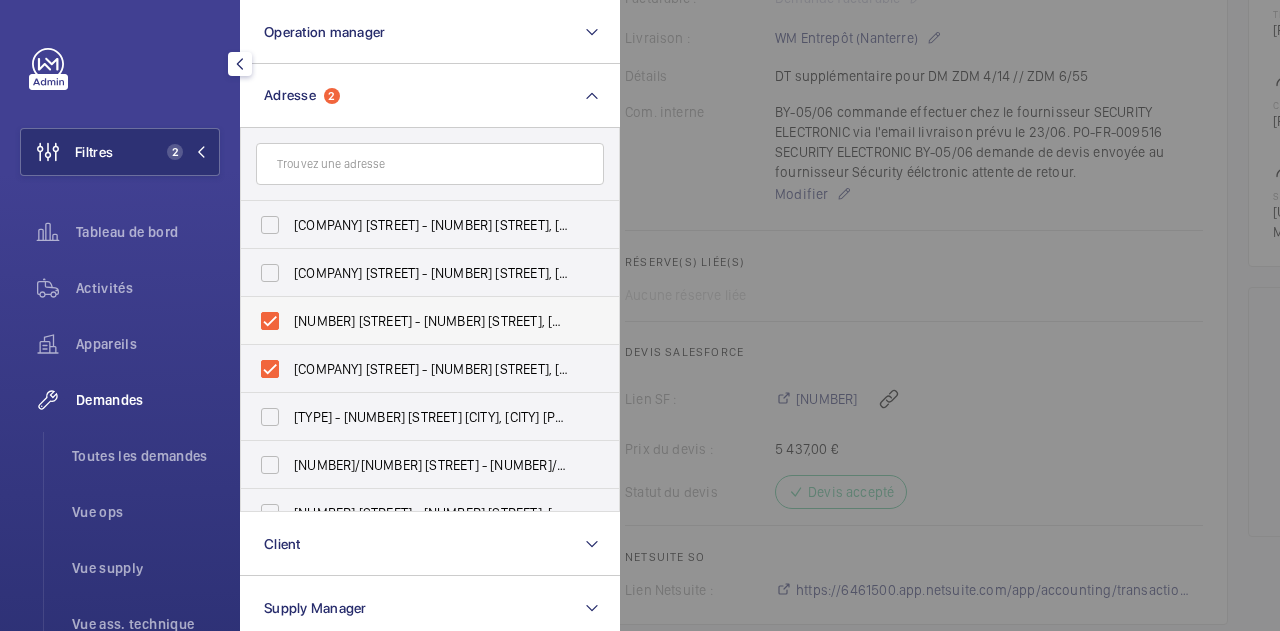 click on "[NUMBER] [STREET] - [NUMBER] [STREET], [CITY] [POSTAL_CODE]" at bounding box center [415, 321] 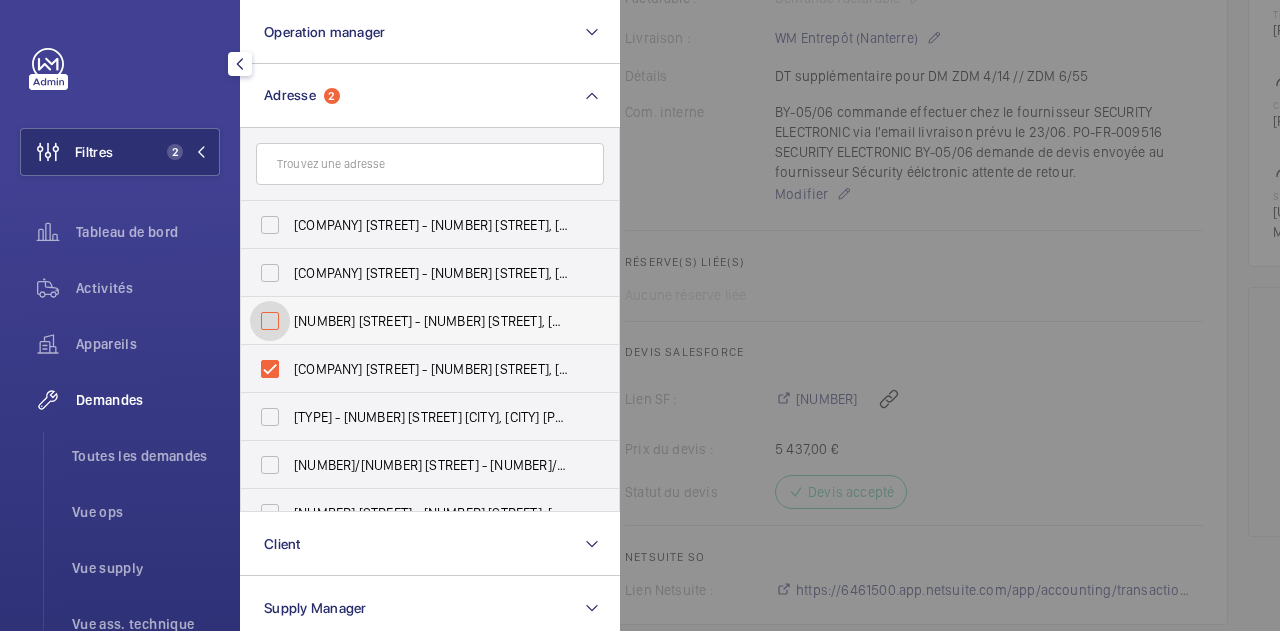 checkbox on "false" 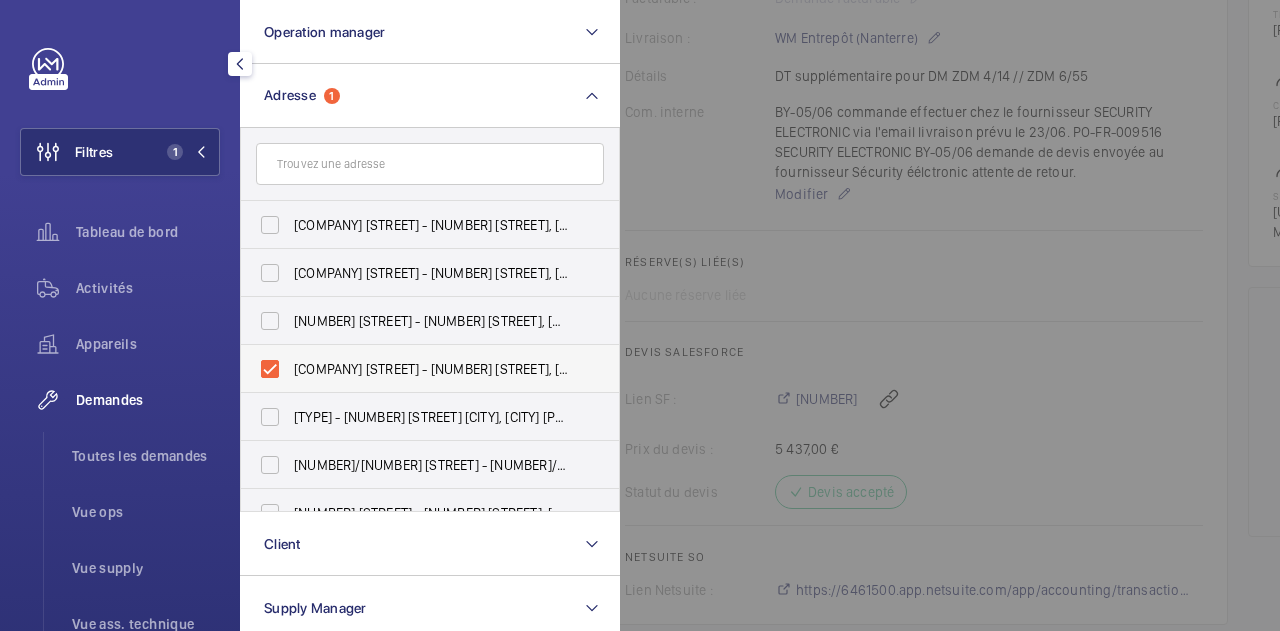 click on "[COMPANY] [STREET] - [NUMBER] [STREET], [CITY] [POSTAL_CODE]" at bounding box center (415, 369) 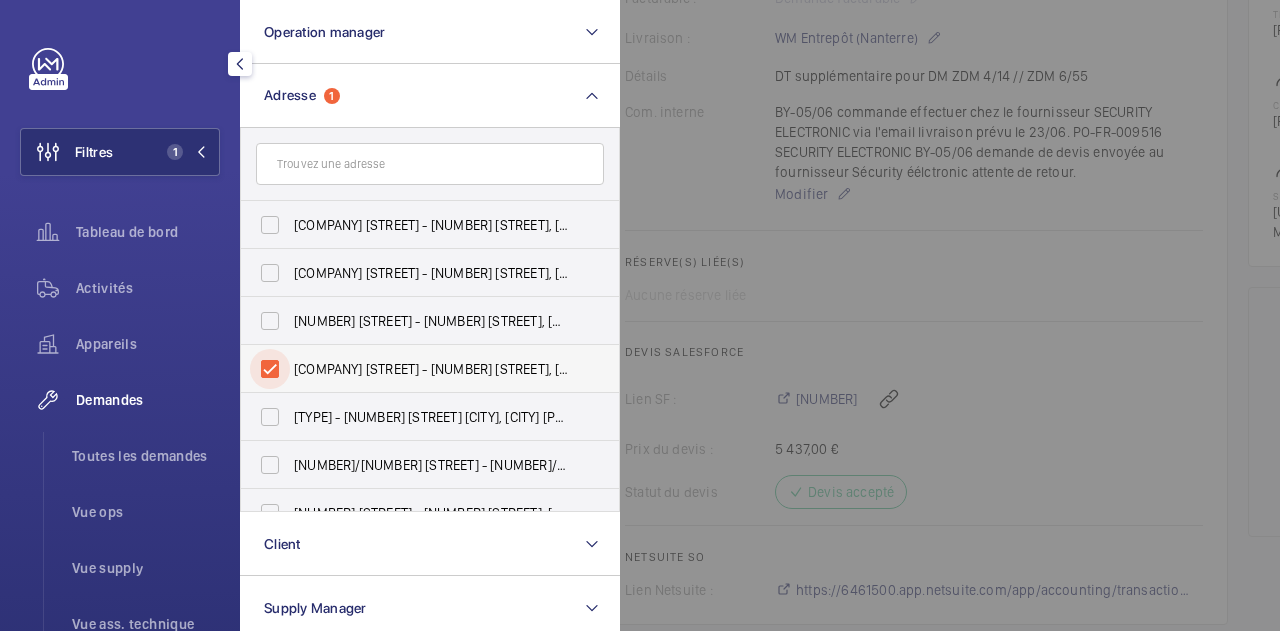 click on "[COMPANY] [STREET] - [NUMBER] [STREET], [CITY] [POSTAL_CODE]" at bounding box center (270, 369) 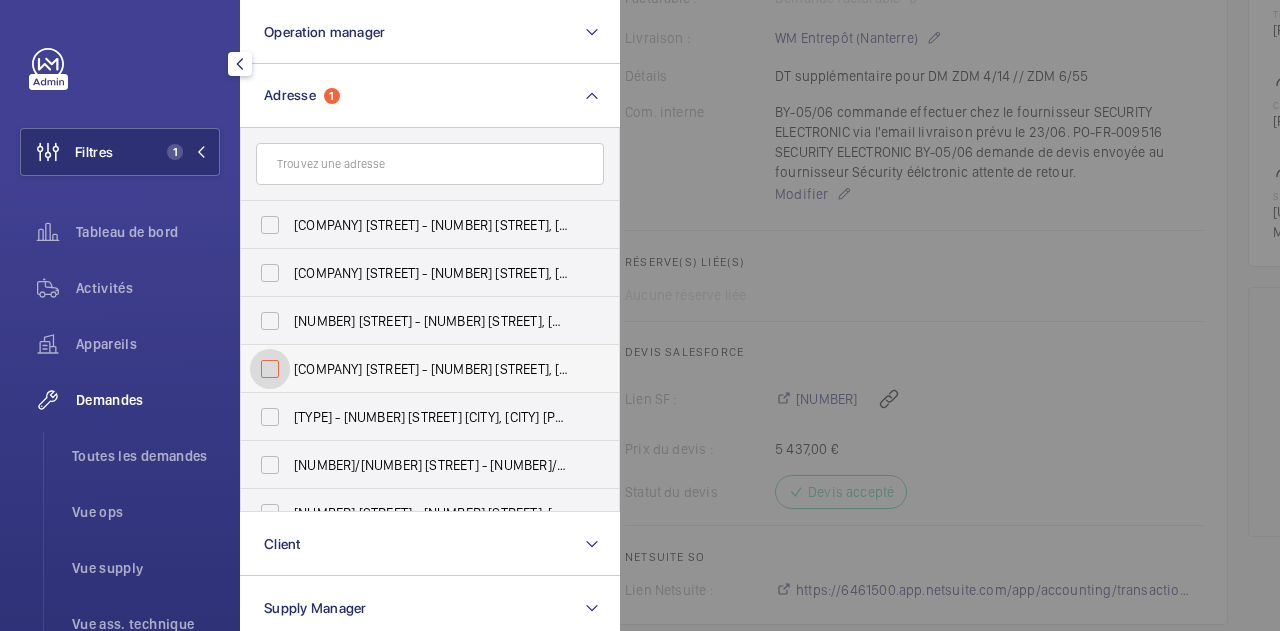 checkbox on "false" 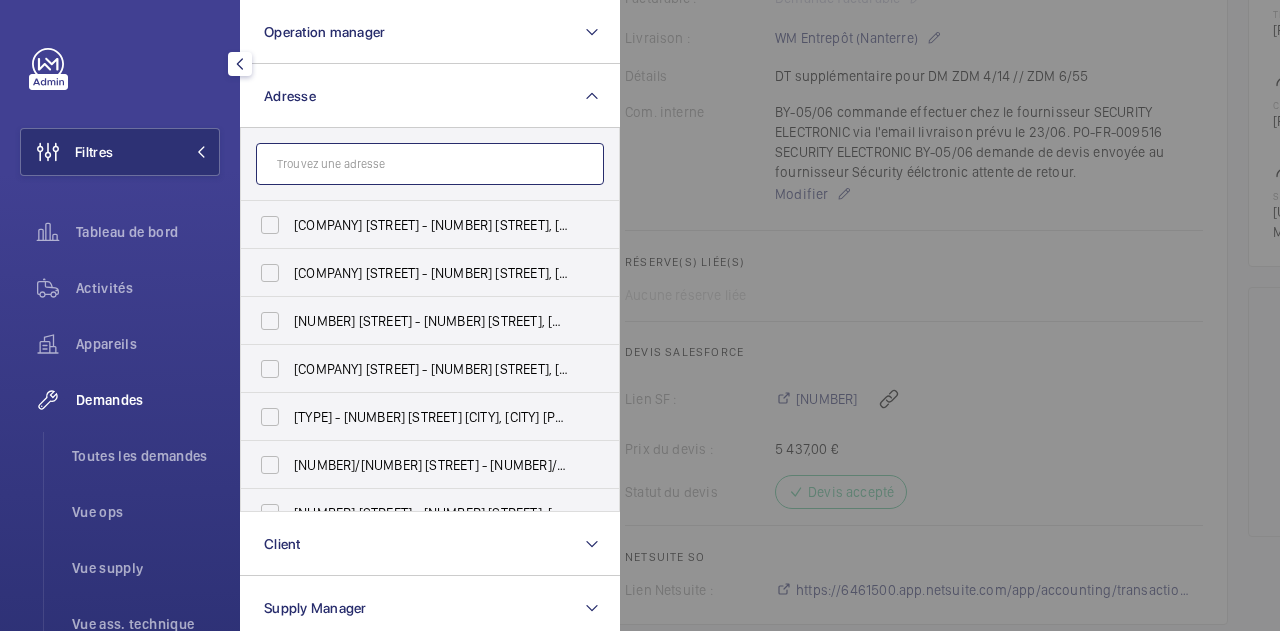 click 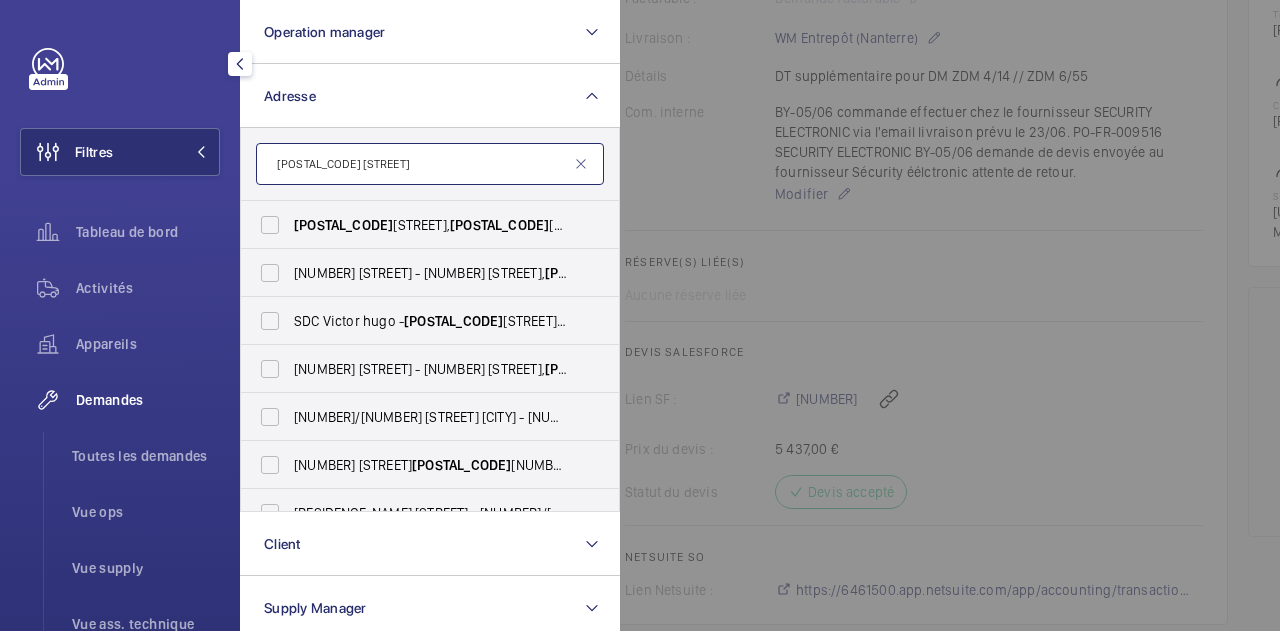 type on "[POSTAL_CODE] [STREET]" 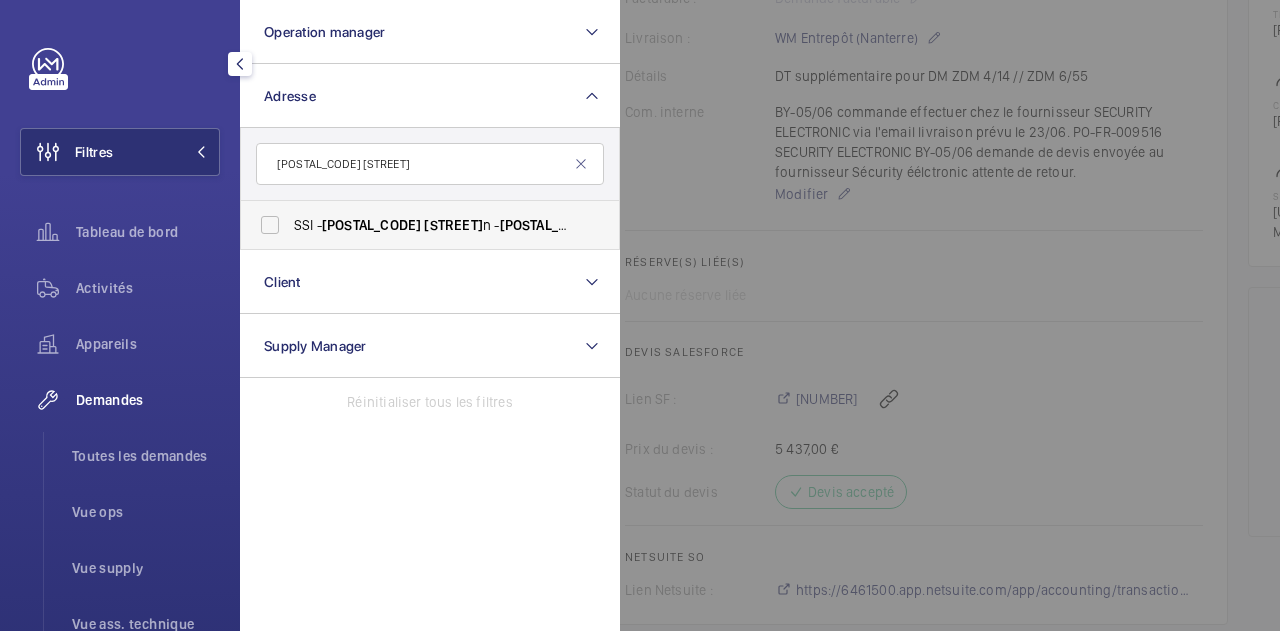 click on "SSI -  [POSTAL_CODE]   [STREET] n -  [NUMBER] [STREET], [CITY] [POSTAL_CODE]" at bounding box center [415, 225] 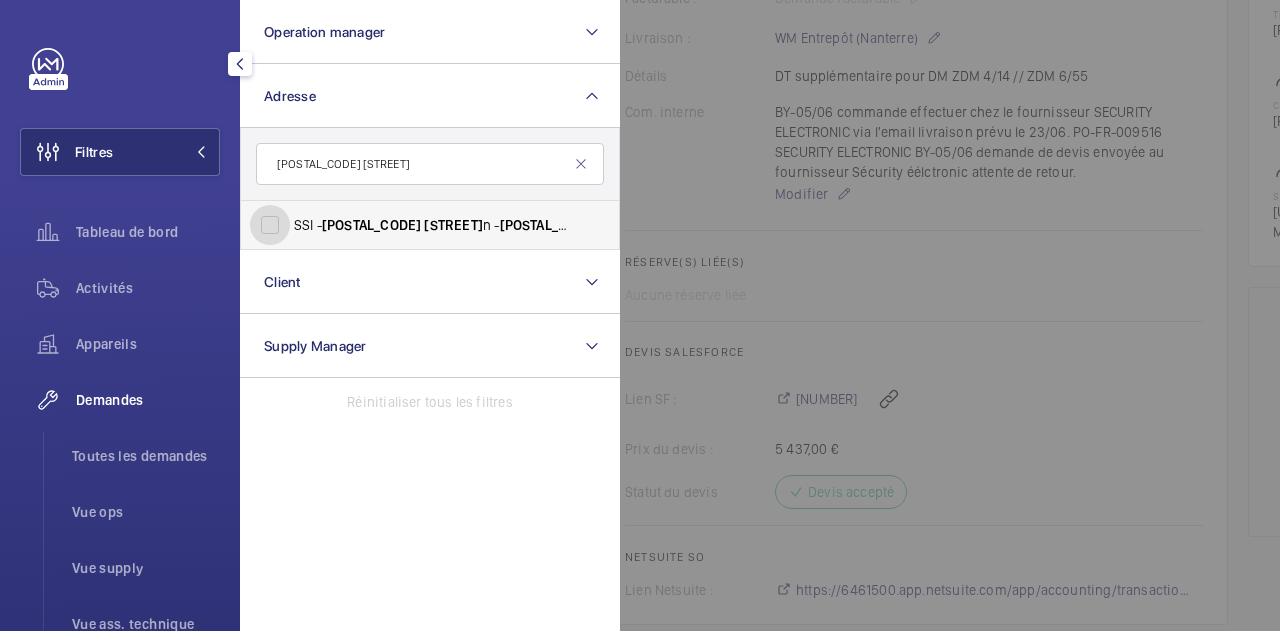click on "SSI -  [POSTAL_CODE]   [STREET] n -  [NUMBER] [STREET], [CITY] [POSTAL_CODE]" at bounding box center (270, 225) 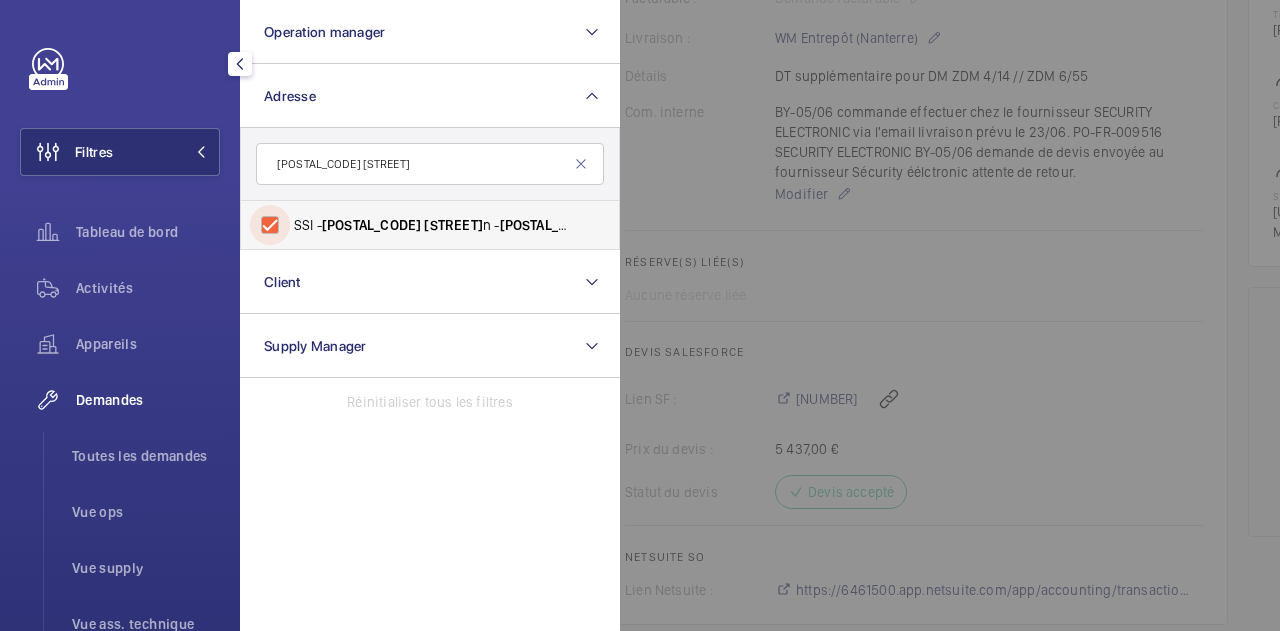 checkbox on "true" 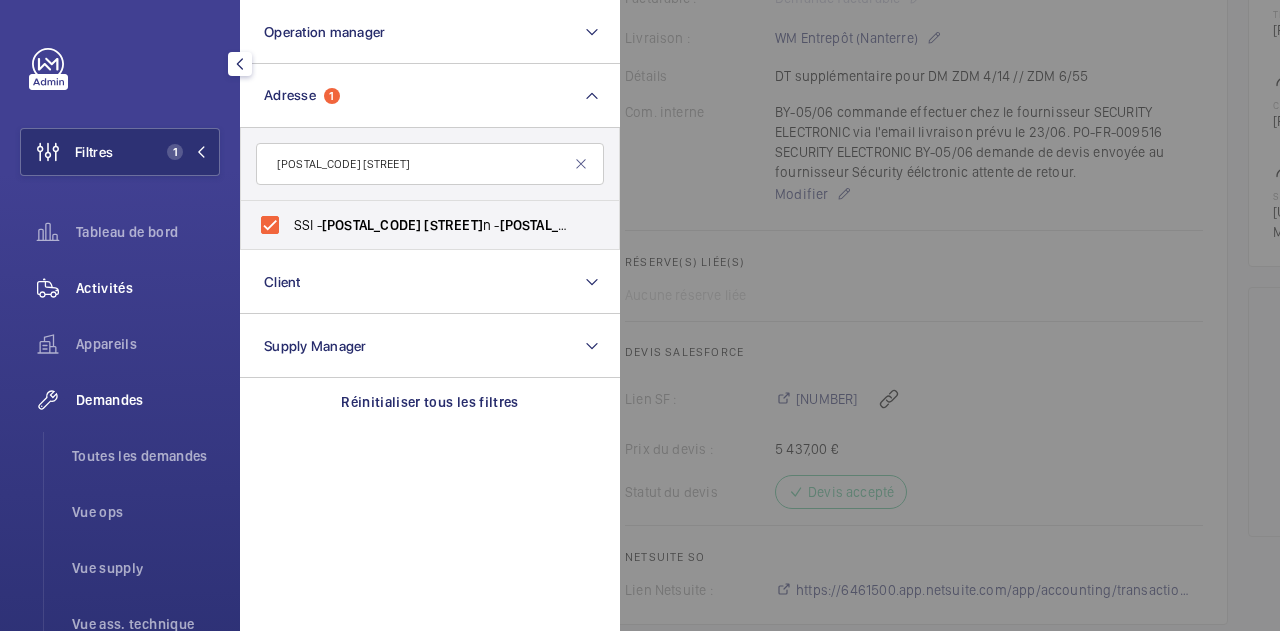 click 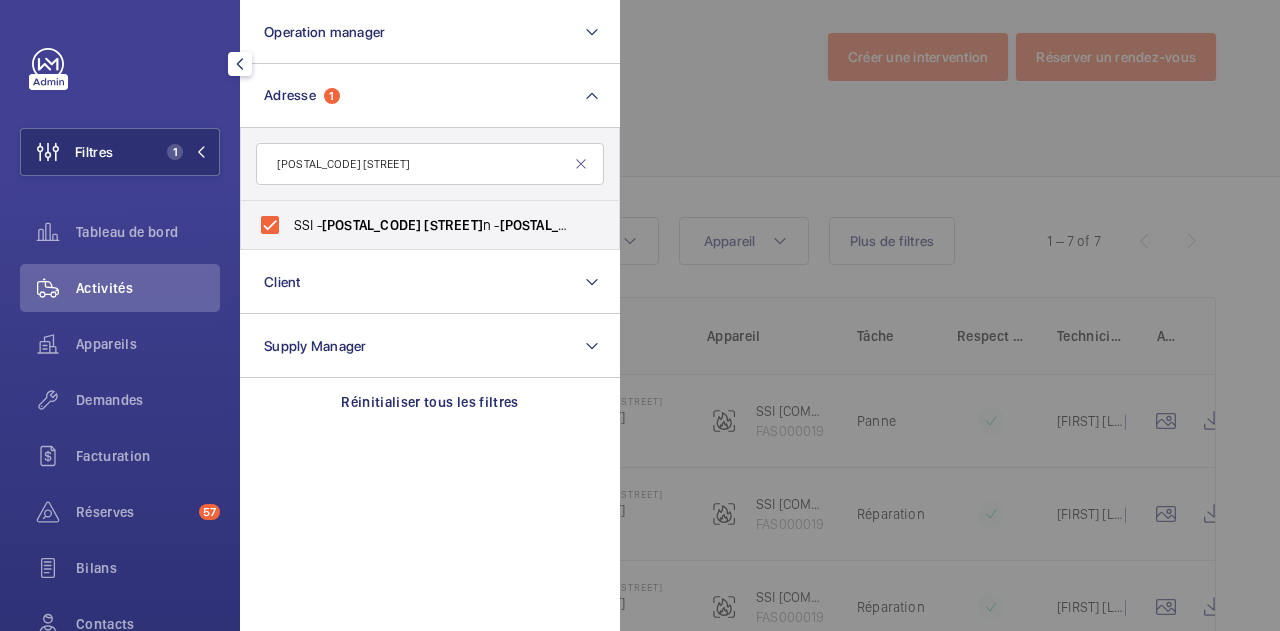 click 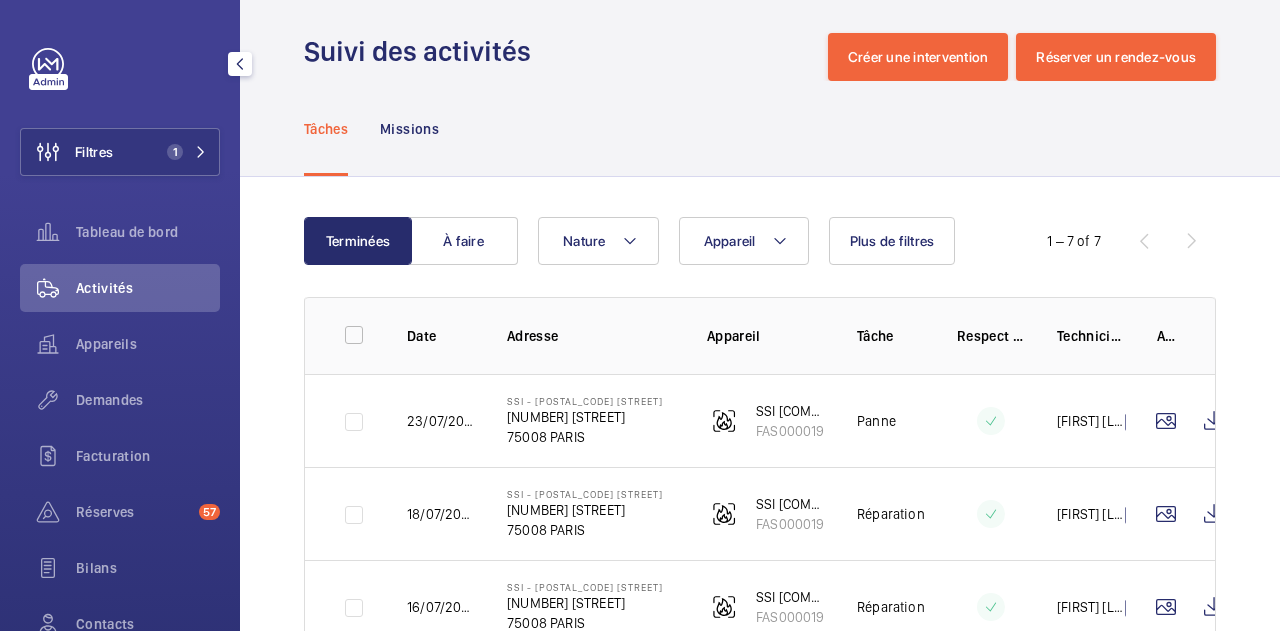 click 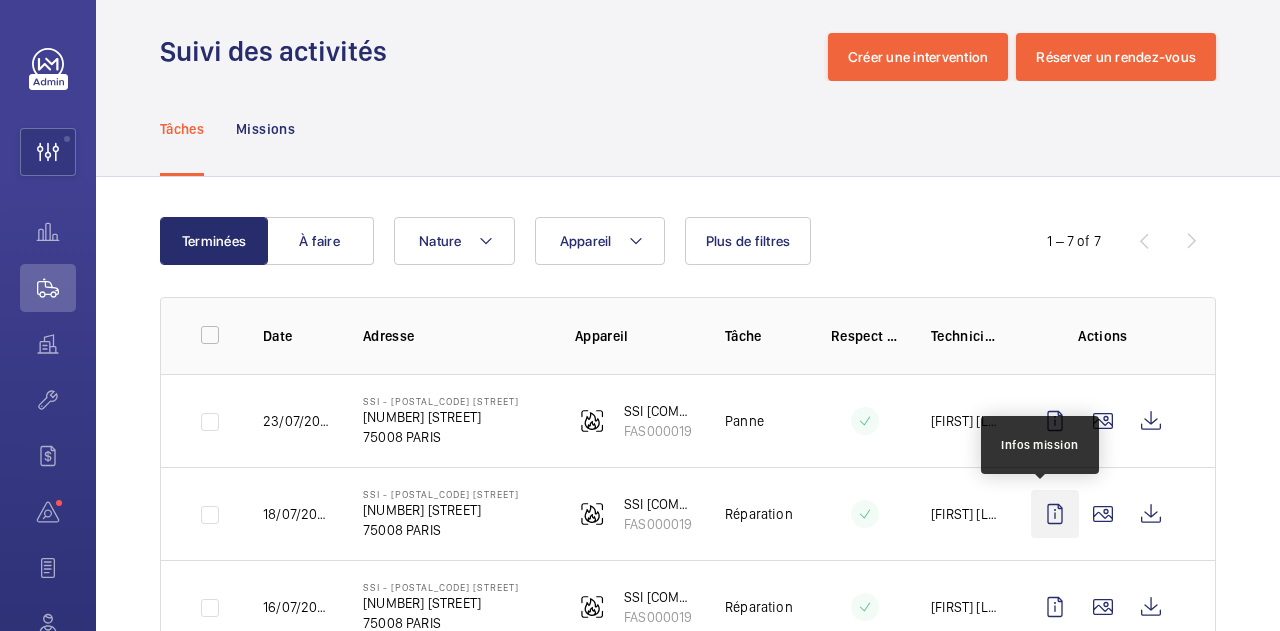 click 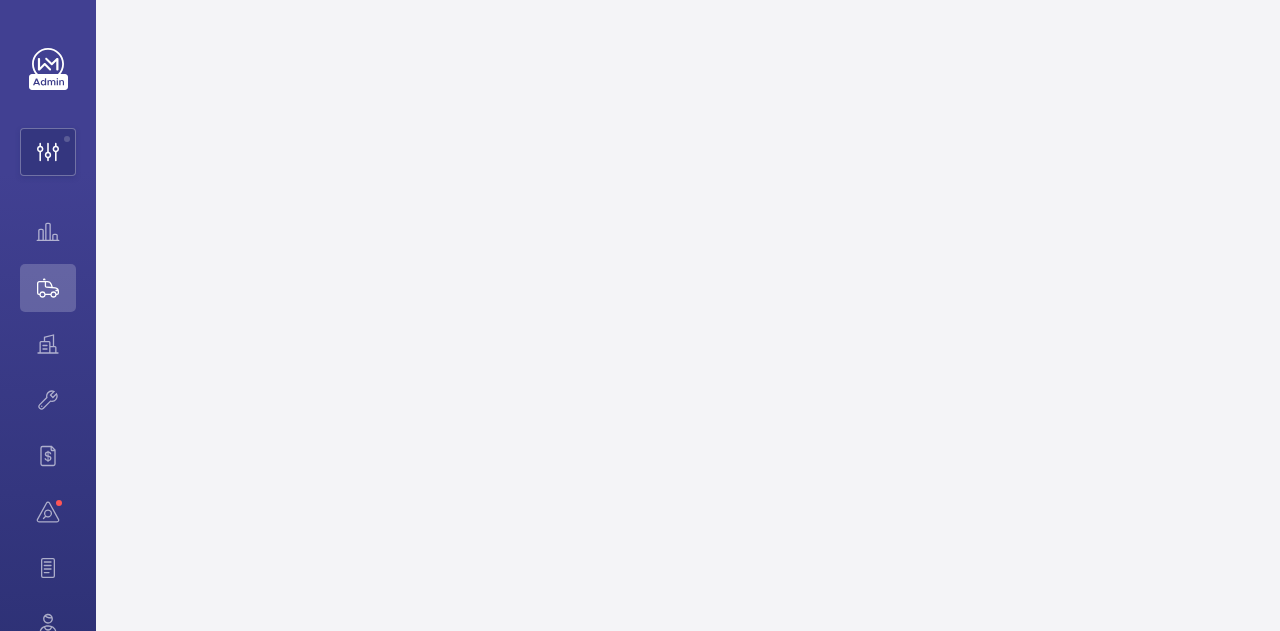 scroll, scrollTop: 0, scrollLeft: 0, axis: both 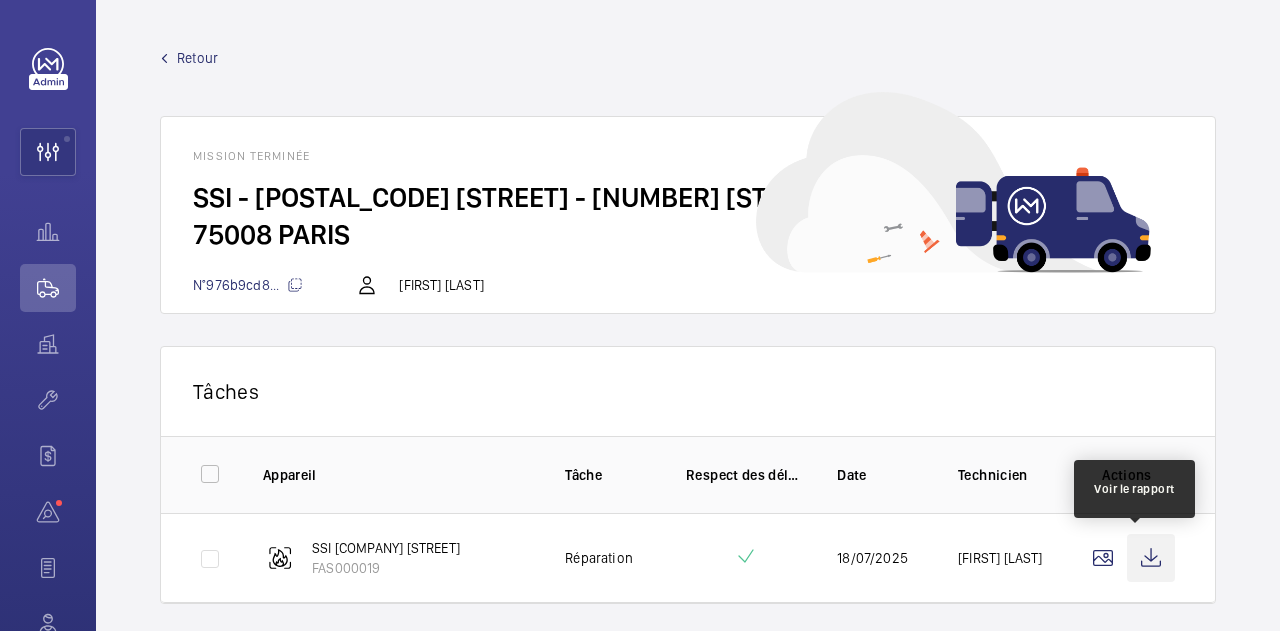 drag, startPoint x: 1034, startPoint y: 532, endPoint x: 1146, endPoint y: 561, distance: 115.69356 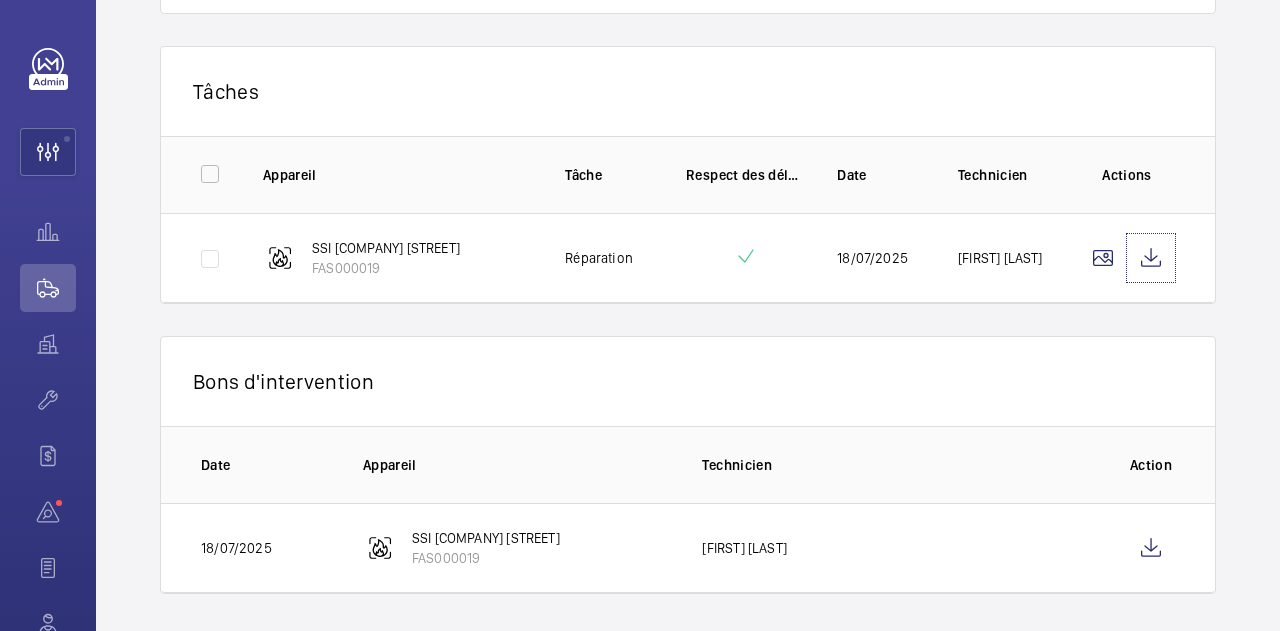 scroll, scrollTop: 302, scrollLeft: 0, axis: vertical 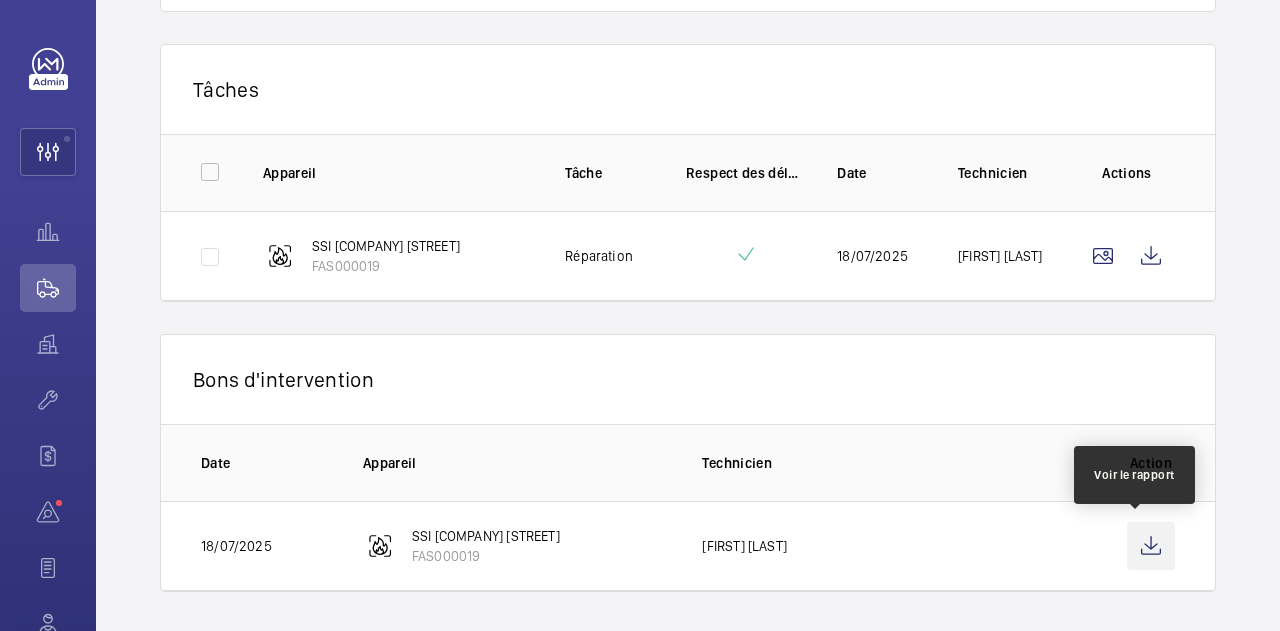 click 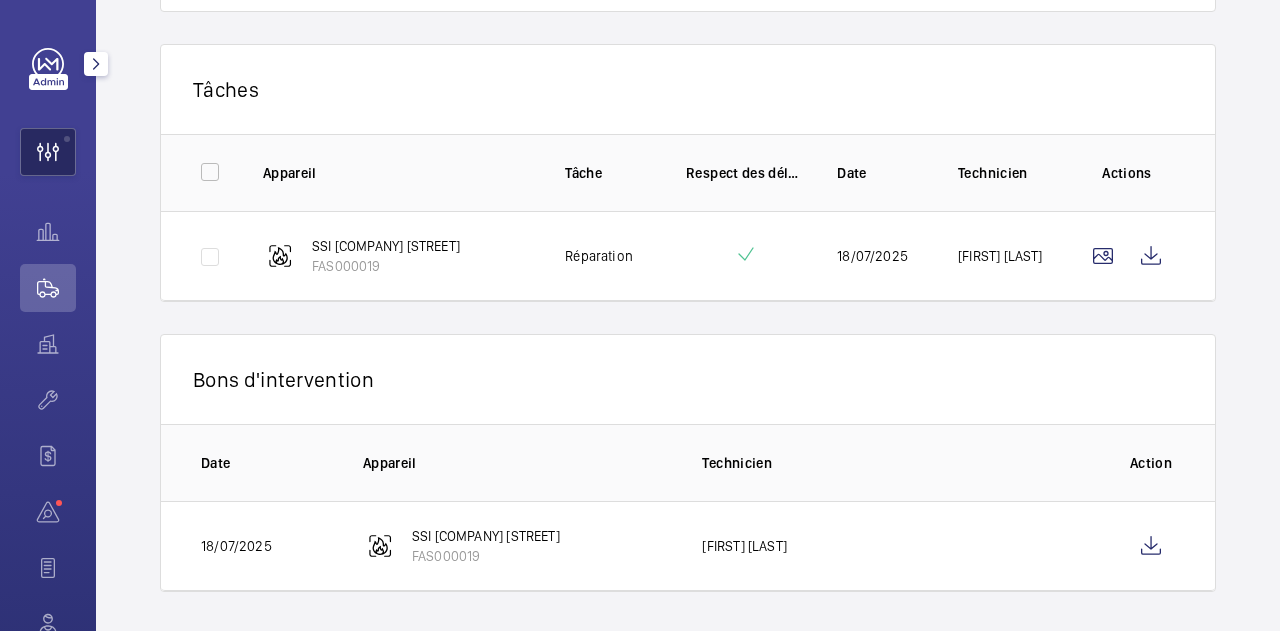 click 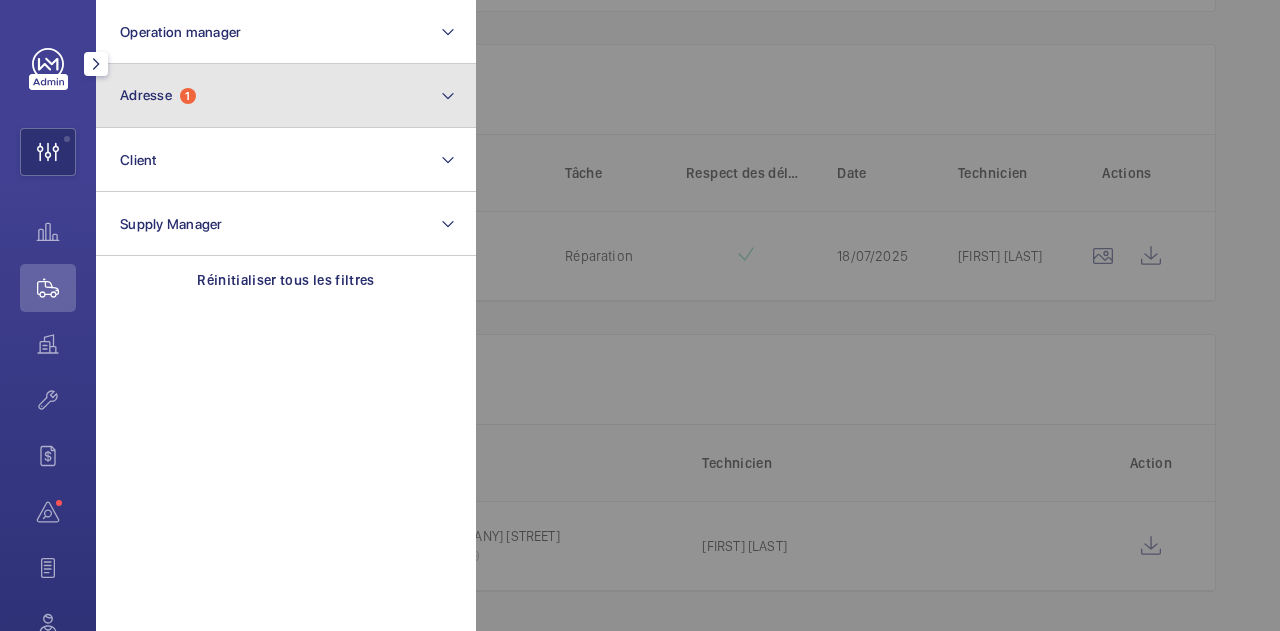 click on "Adresse  1" 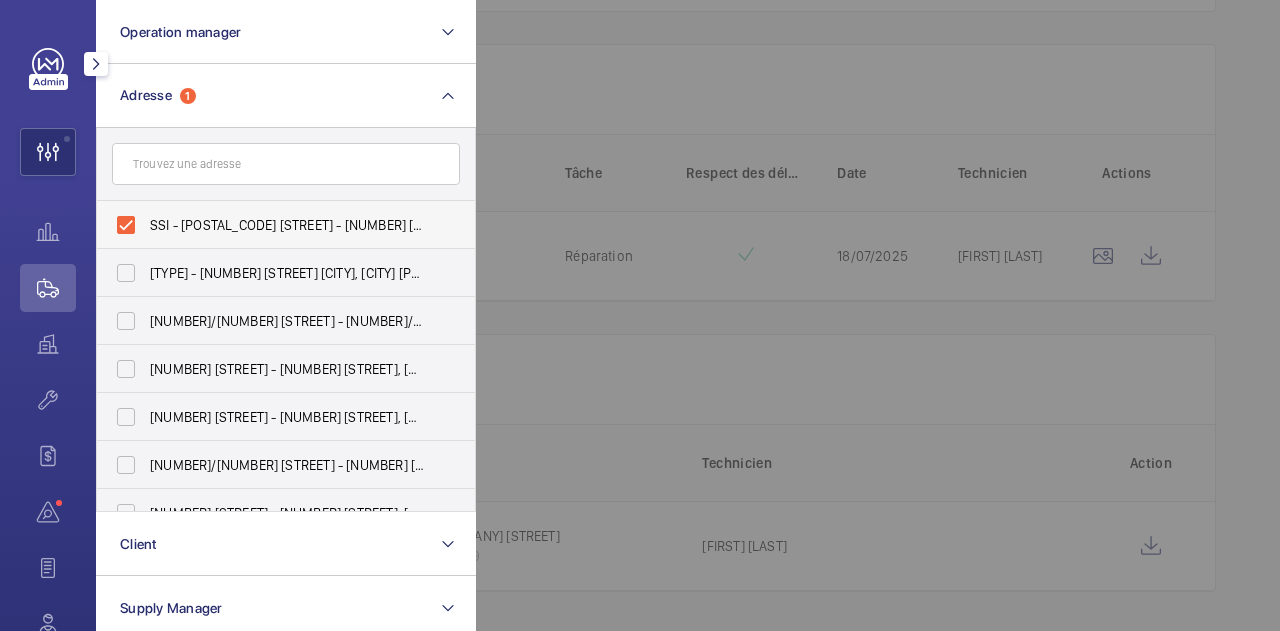 click on "SSI - [POSTAL_CODE] [STREET] - [NUMBER] [STREET], [CITY] [POSTAL_CODE]" at bounding box center [271, 225] 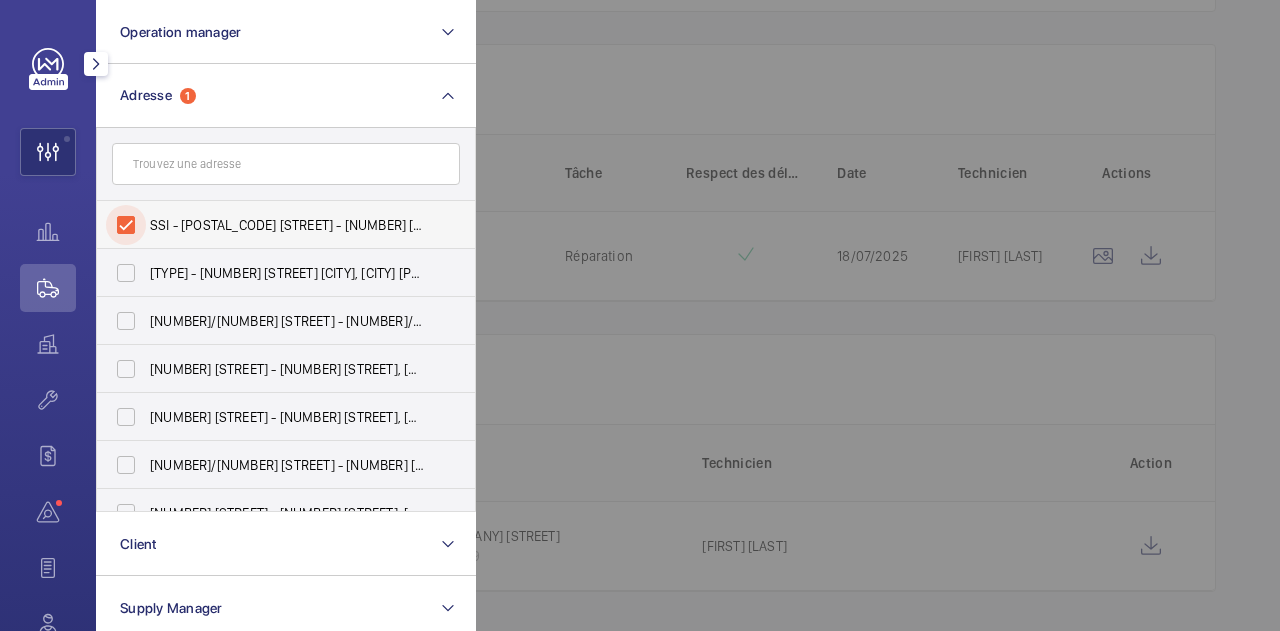 click on "SSI - [POSTAL_CODE] [STREET] - [NUMBER] [STREET], [CITY] [POSTAL_CODE]" at bounding box center (126, 225) 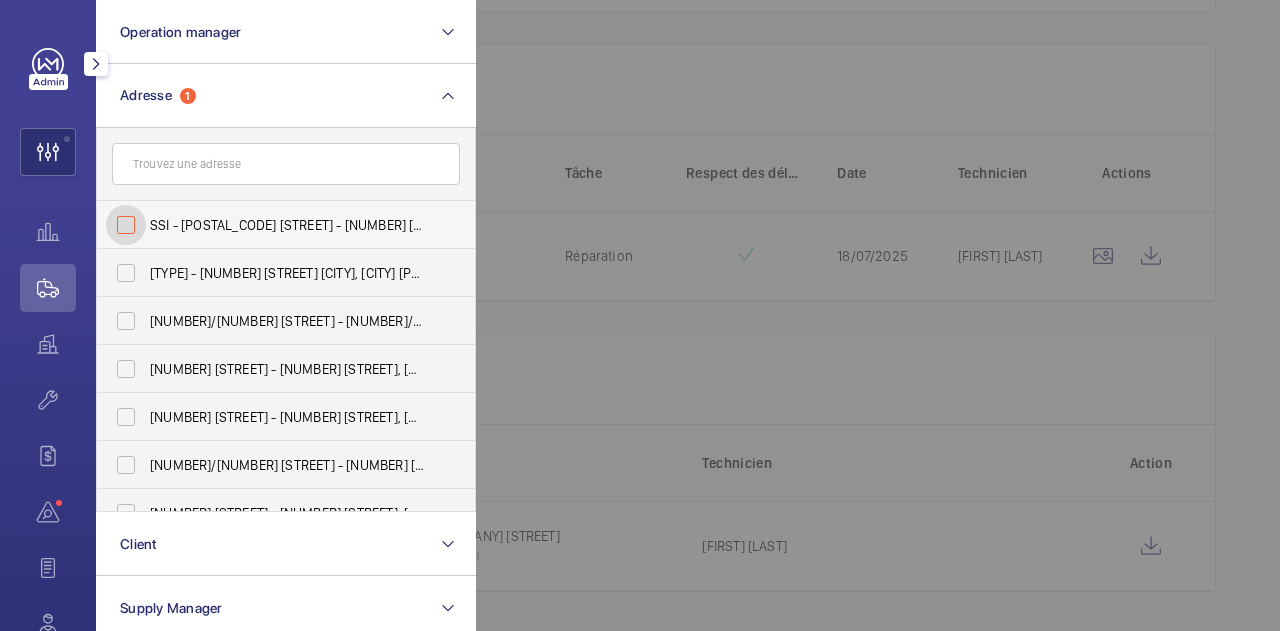 checkbox on "false" 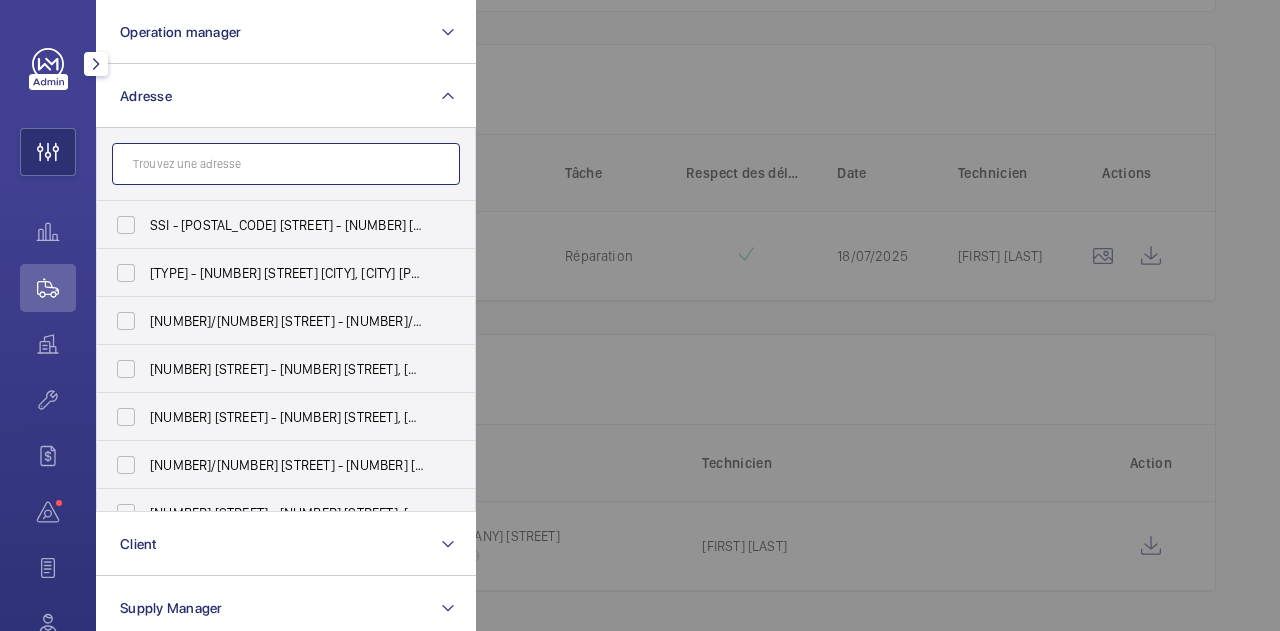 click 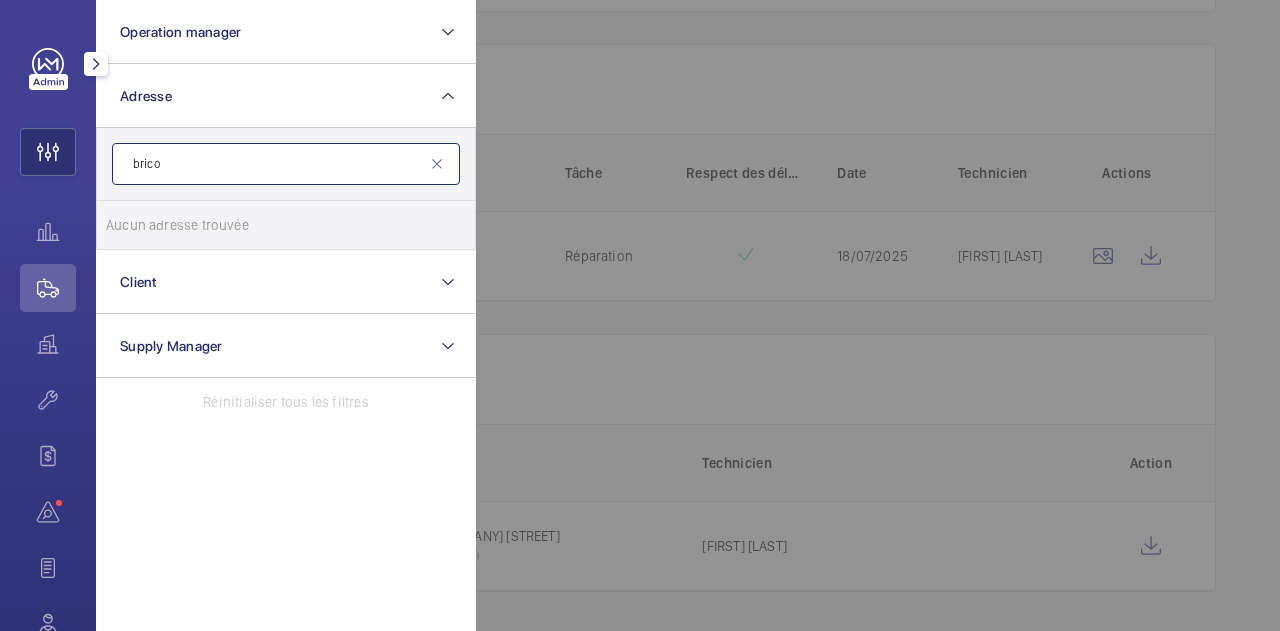 type on "brico" 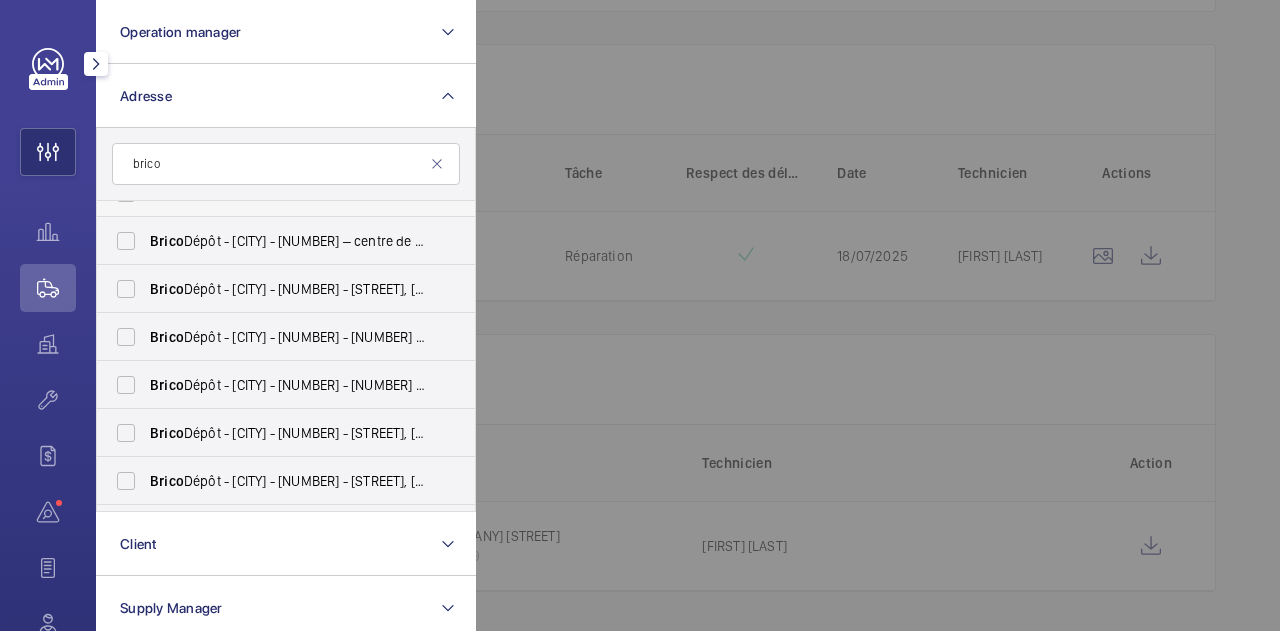 scroll, scrollTop: 134, scrollLeft: 0, axis: vertical 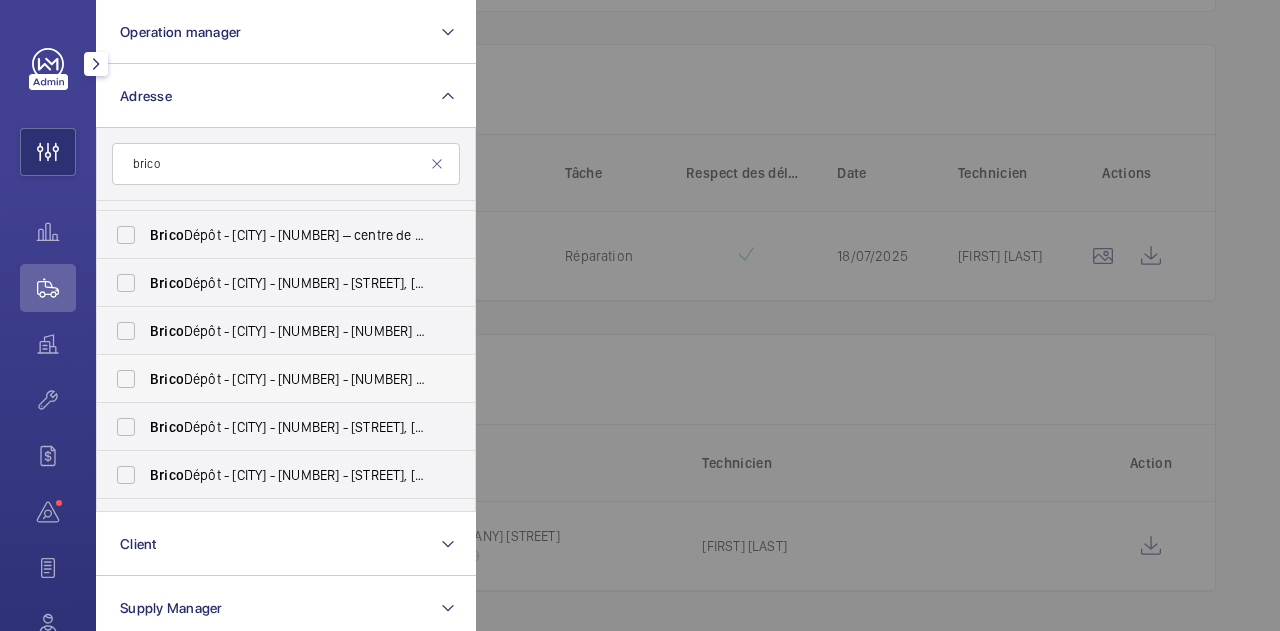 drag, startPoint x: 306, startPoint y: 320, endPoint x: 123, endPoint y: 377, distance: 191.6716 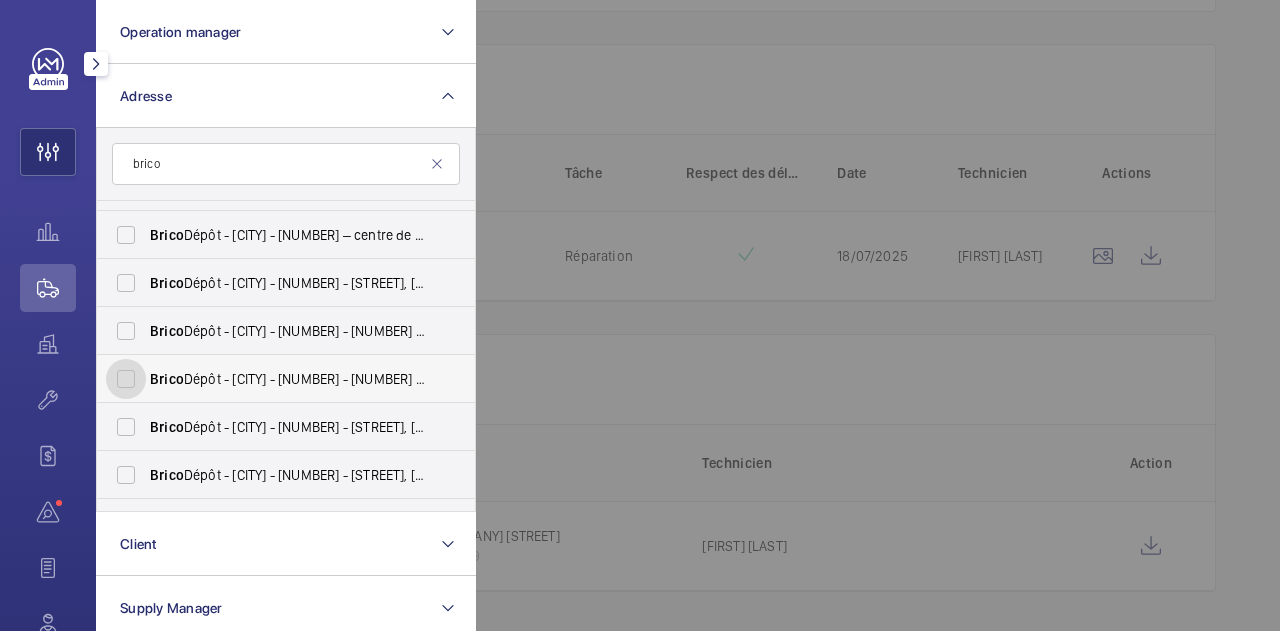 click on "[COMPANY] [COMPANY] - [CITY] - [NUMBER] - [NUMBER] [STREET], [CITY] [POSTAL_CODE]" at bounding box center [126, 379] 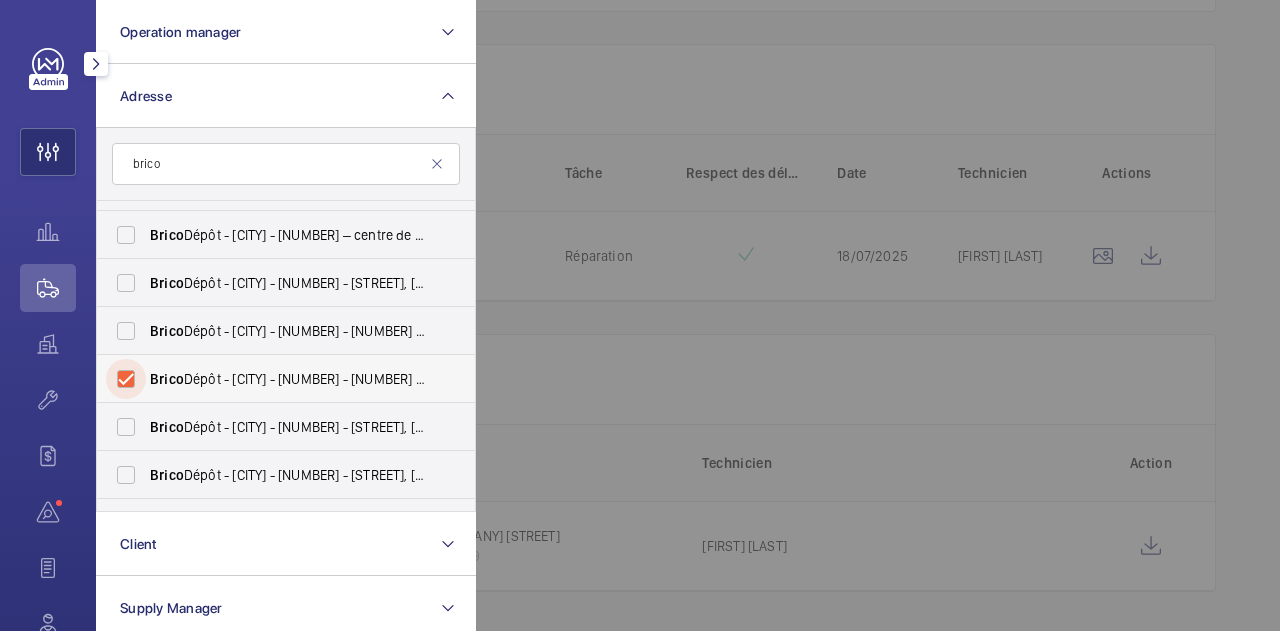 checkbox on "true" 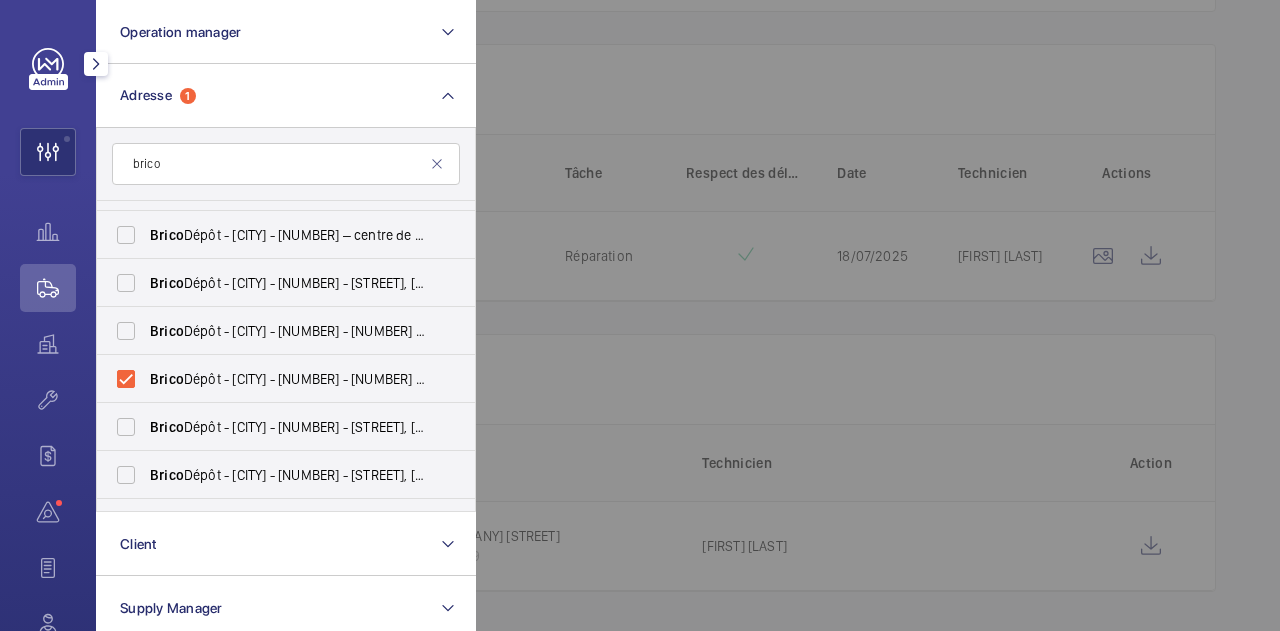 click 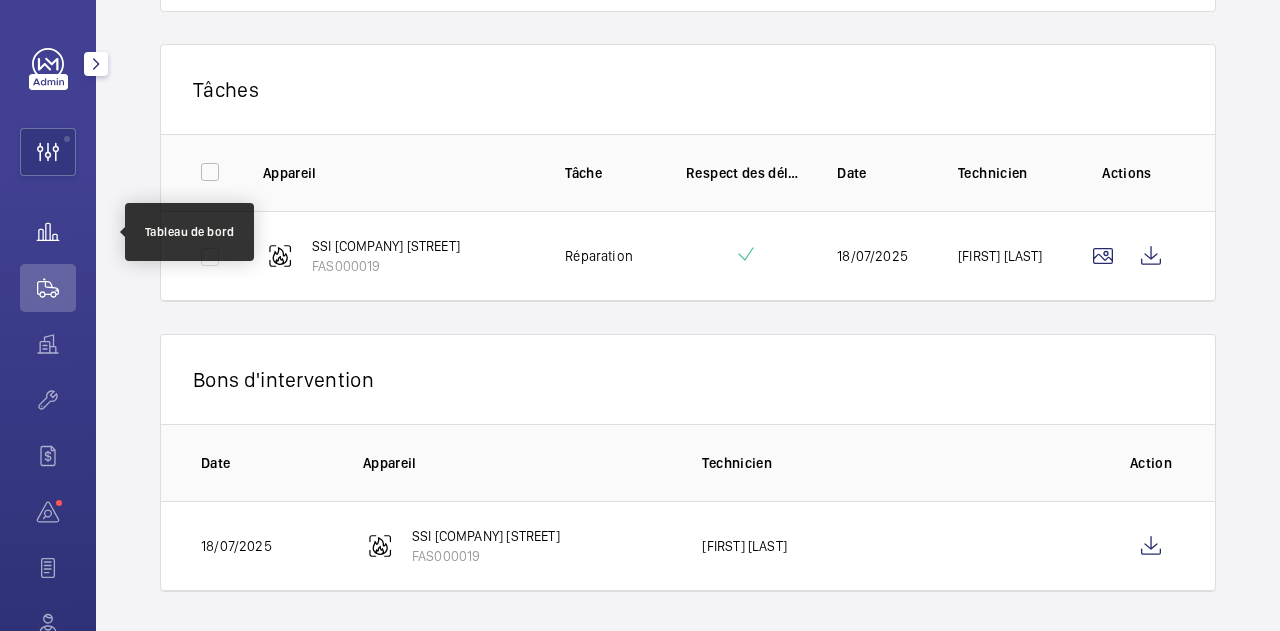 click 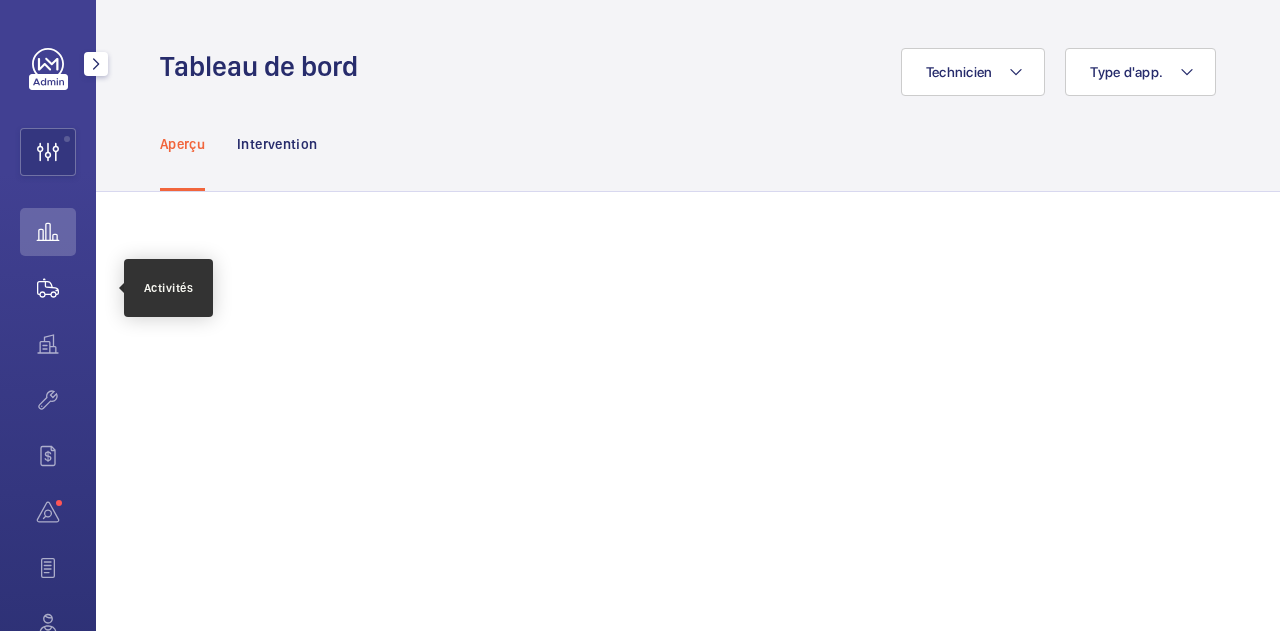 click 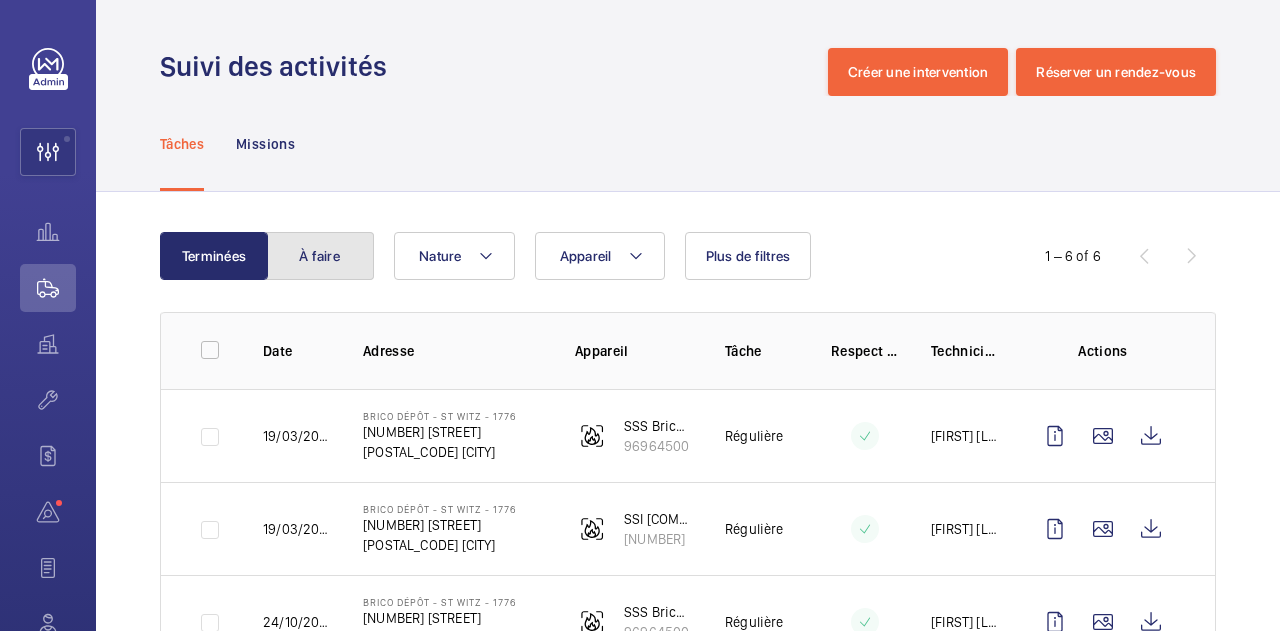 click on "À faire" 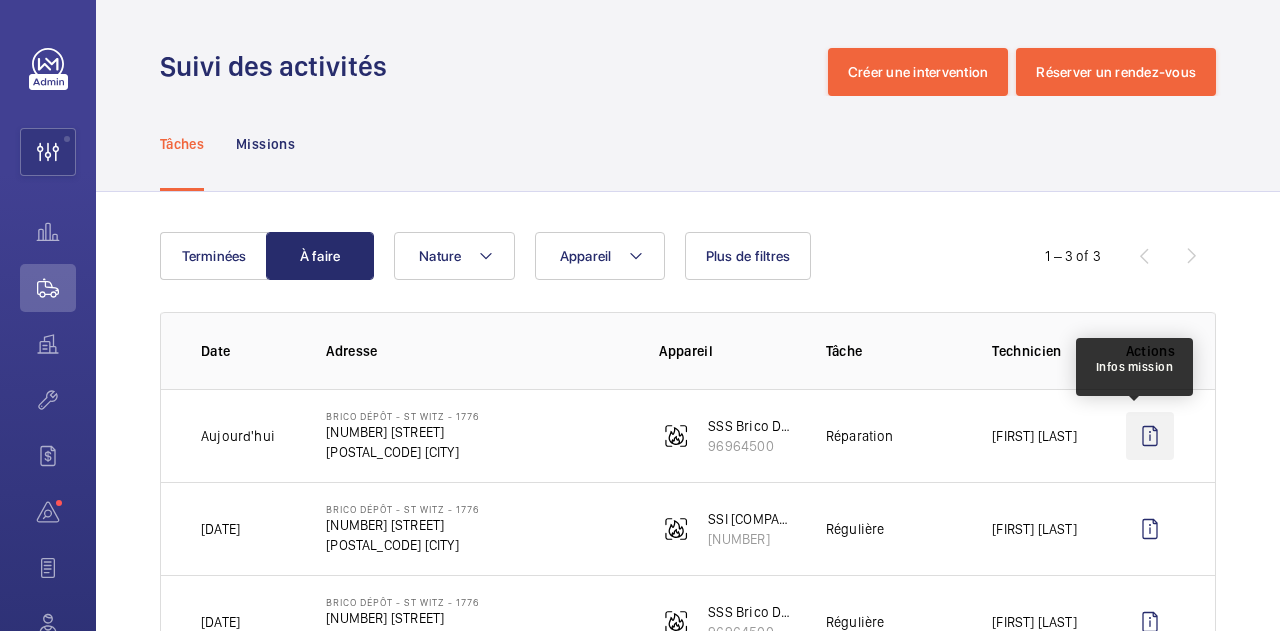 click 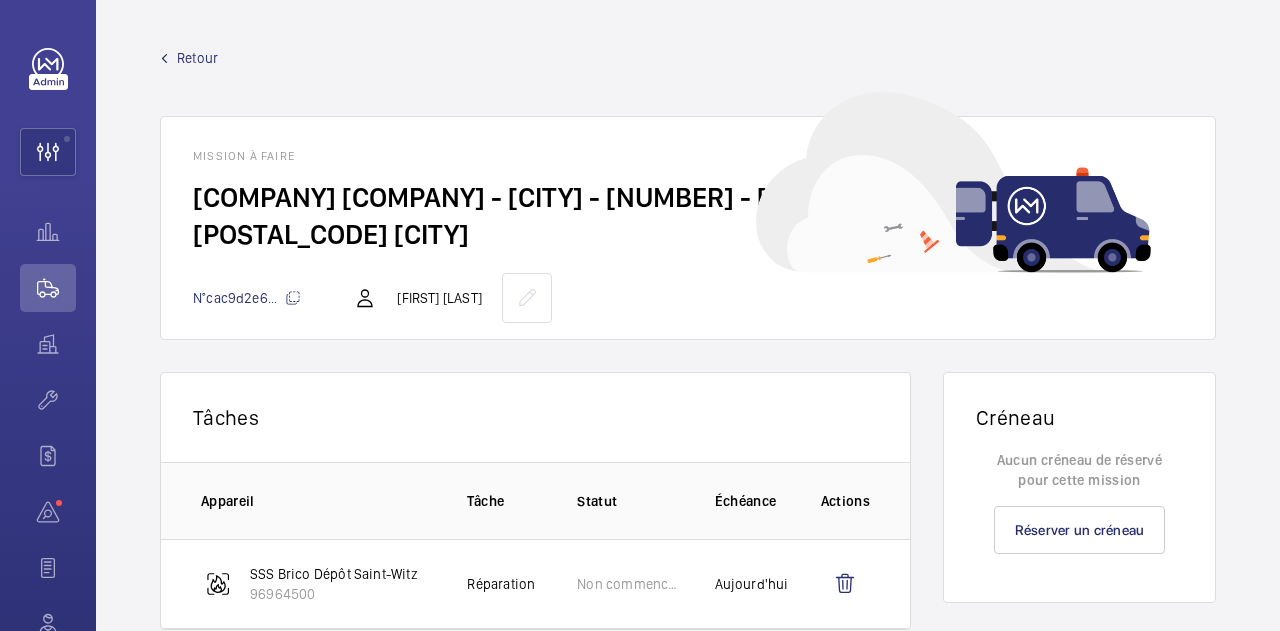 scroll, scrollTop: 76, scrollLeft: 0, axis: vertical 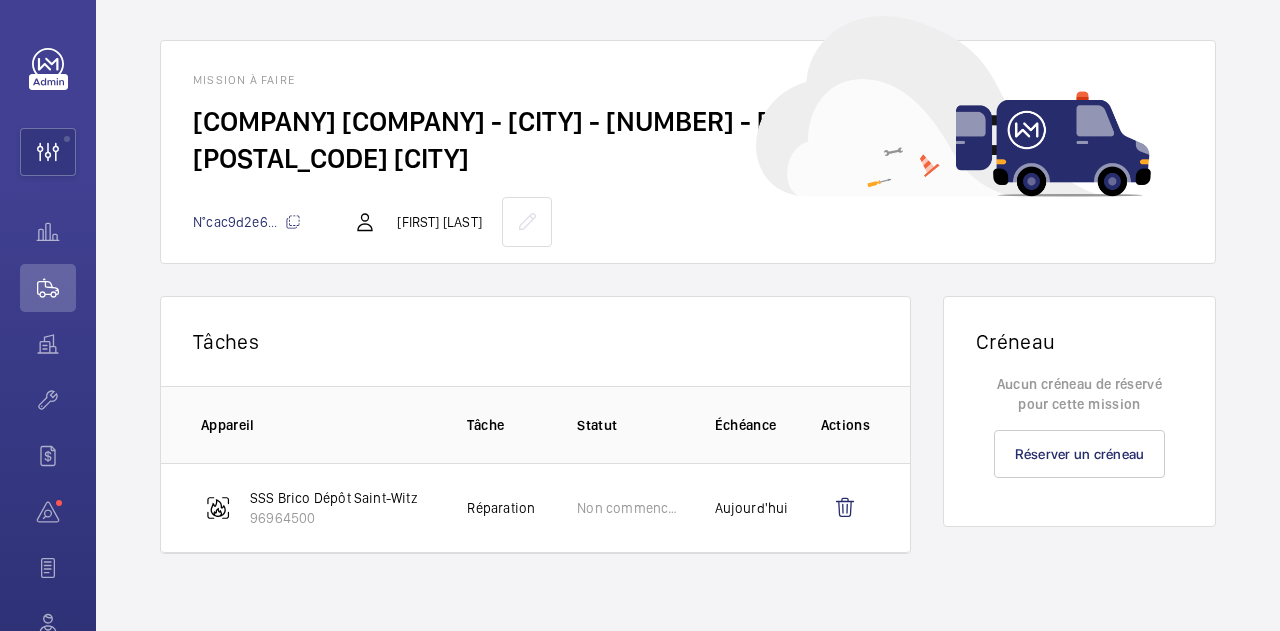 drag, startPoint x: 1139, startPoint y: 441, endPoint x: 539, endPoint y: 277, distance: 622.00964 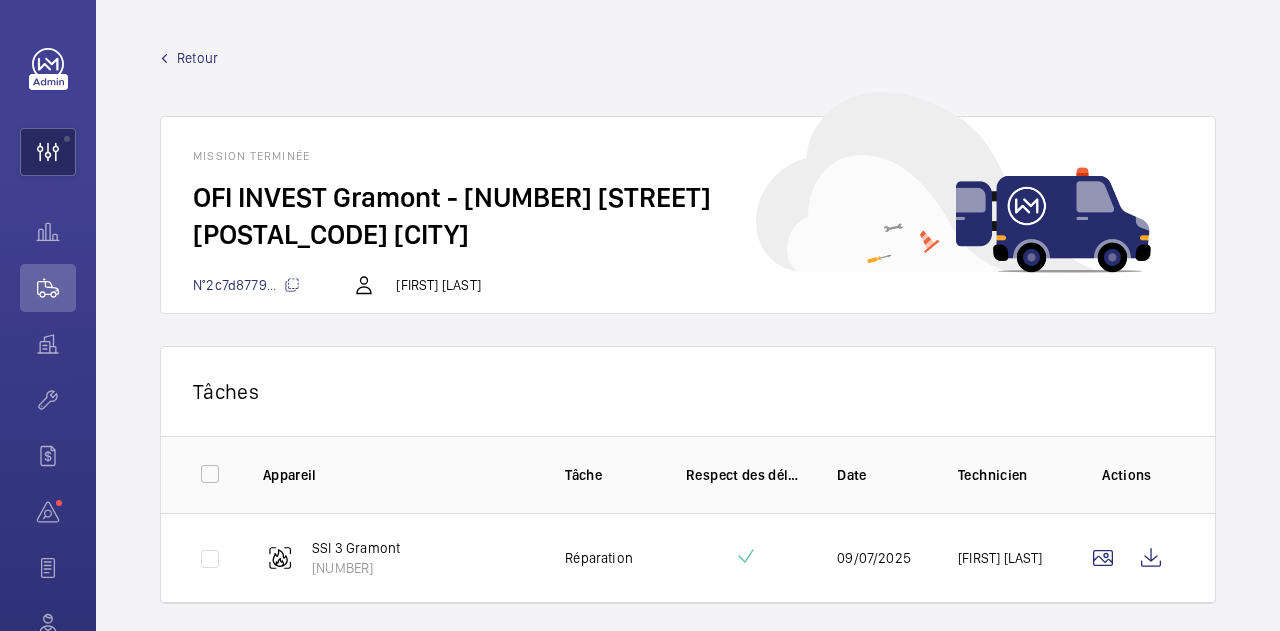 scroll, scrollTop: 0, scrollLeft: 0, axis: both 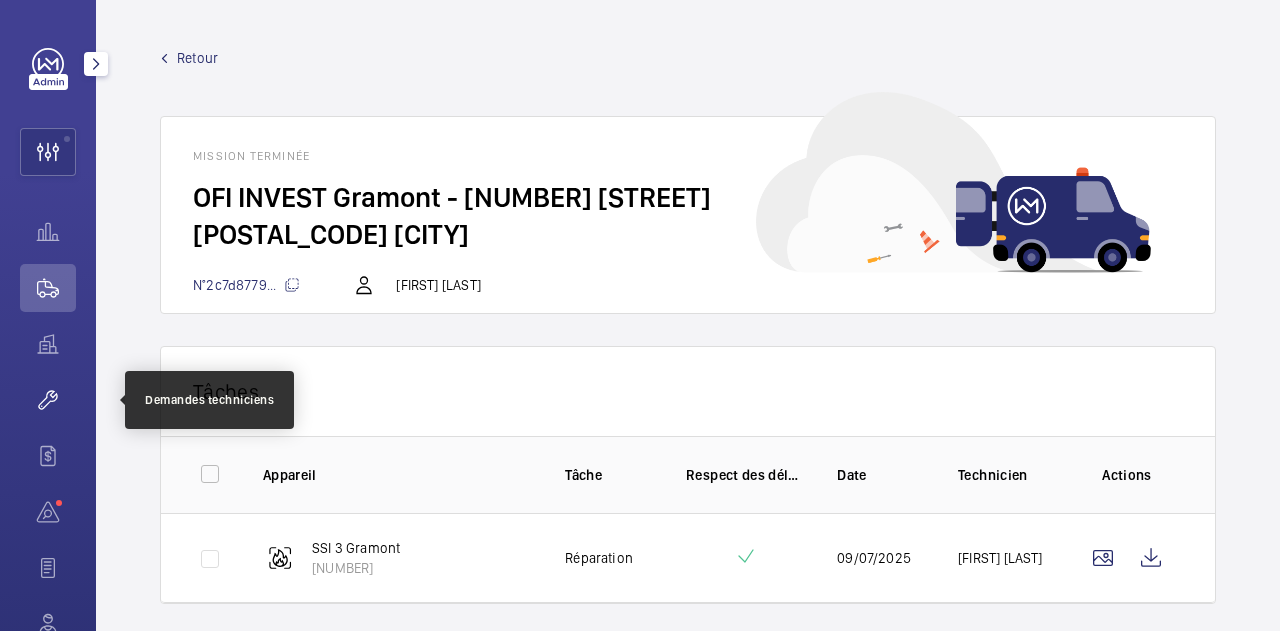 click 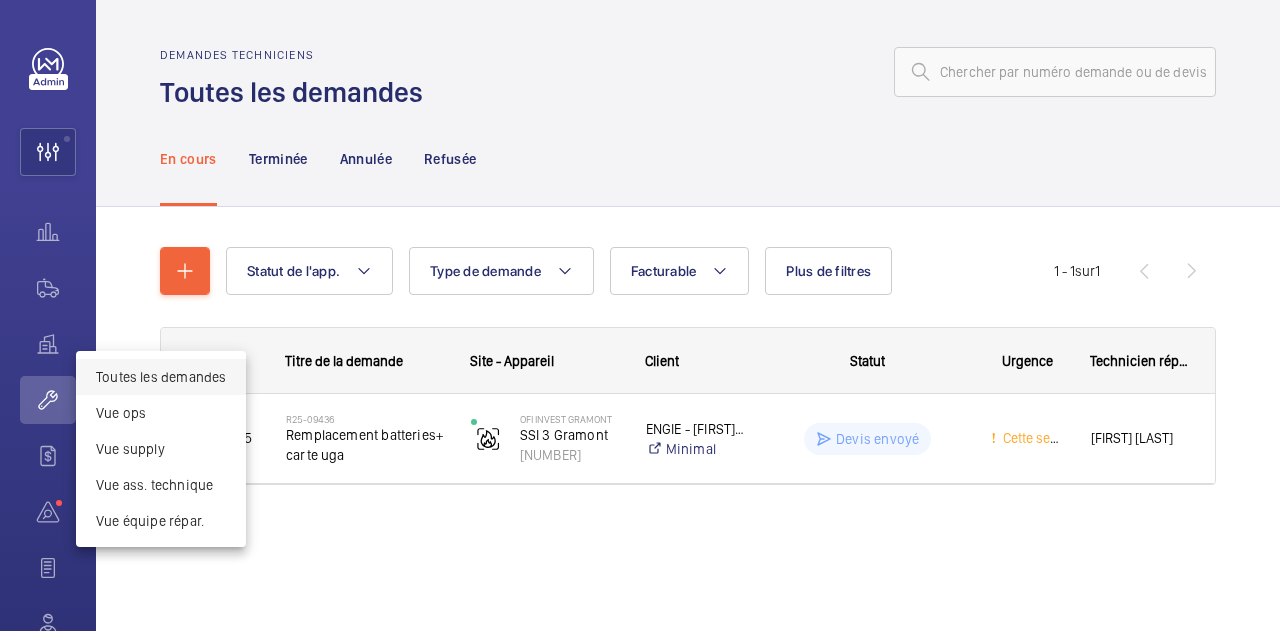 click at bounding box center (640, 315) 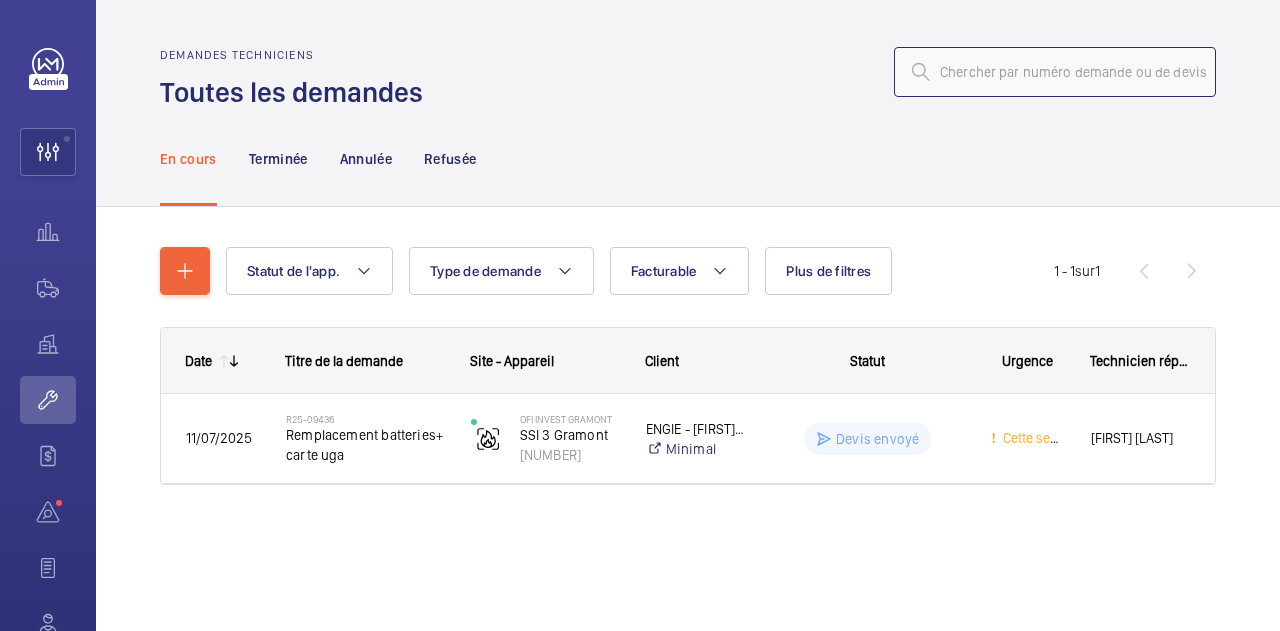 click 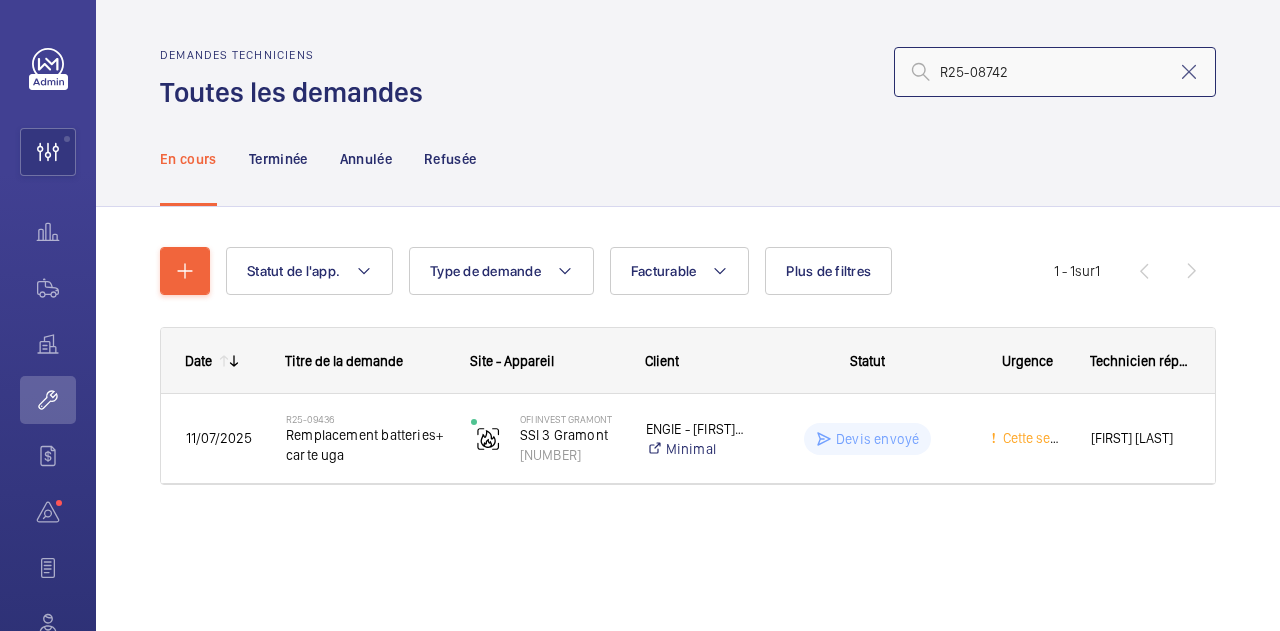 type on "R25-08742" 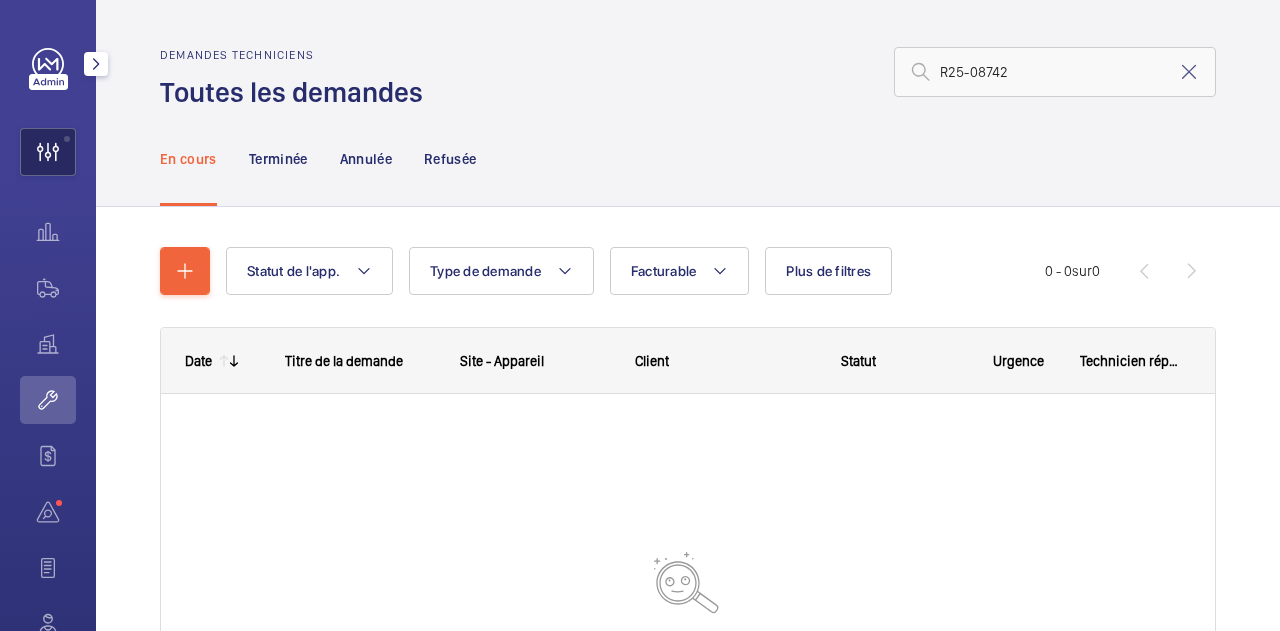 click 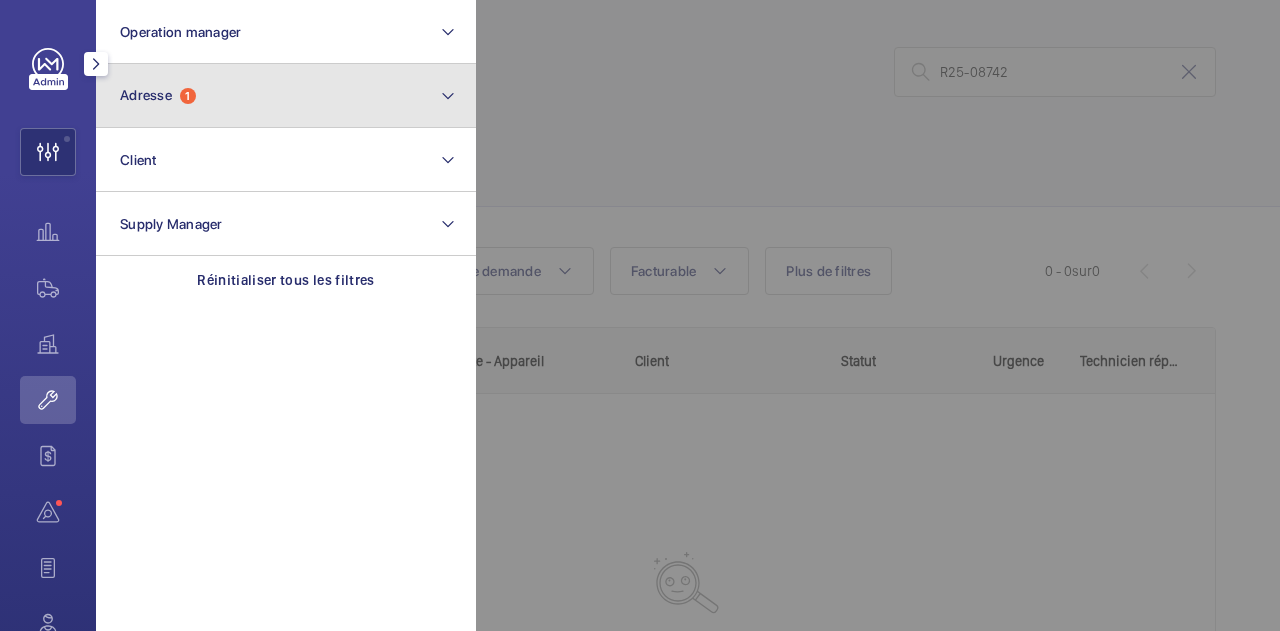 click on "Adresse  1" 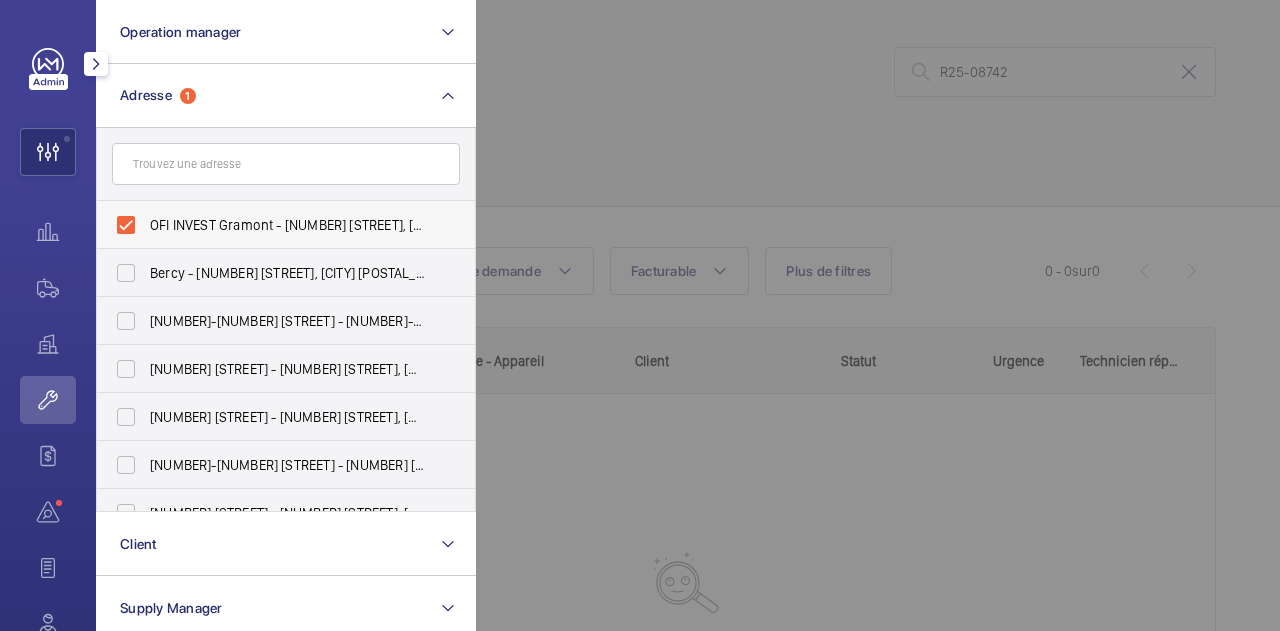 click on "OFI INVEST Gramont - 3 Rue de Gramont, PARIS 75002" at bounding box center (271, 225) 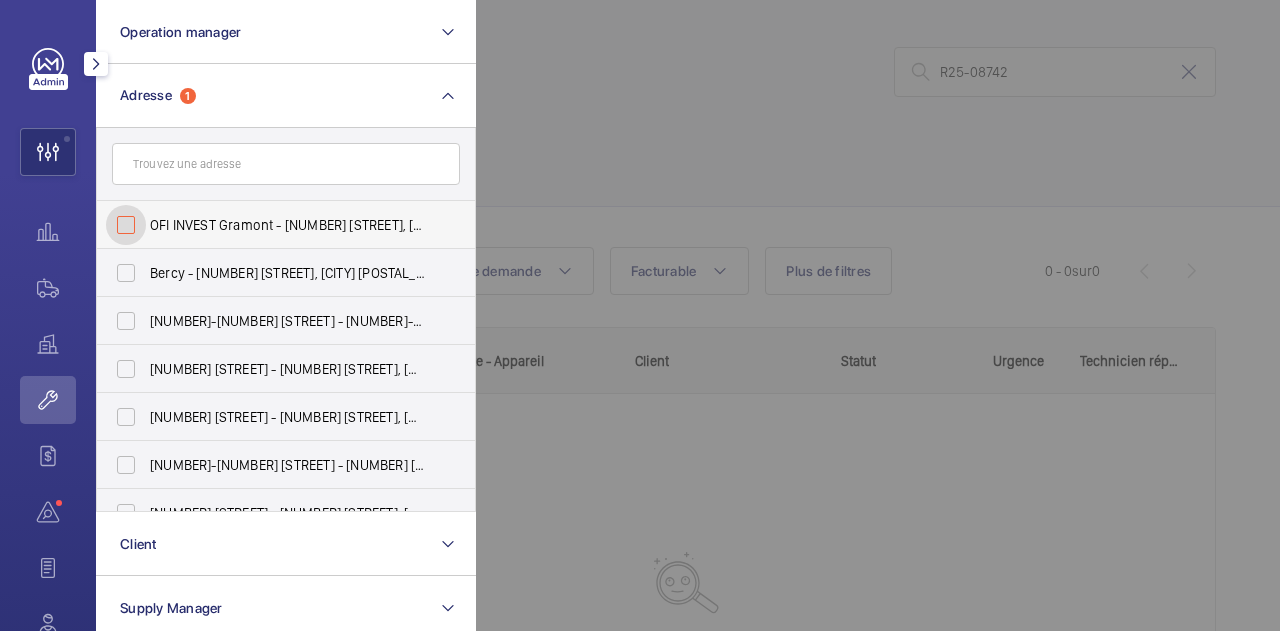 checkbox on "false" 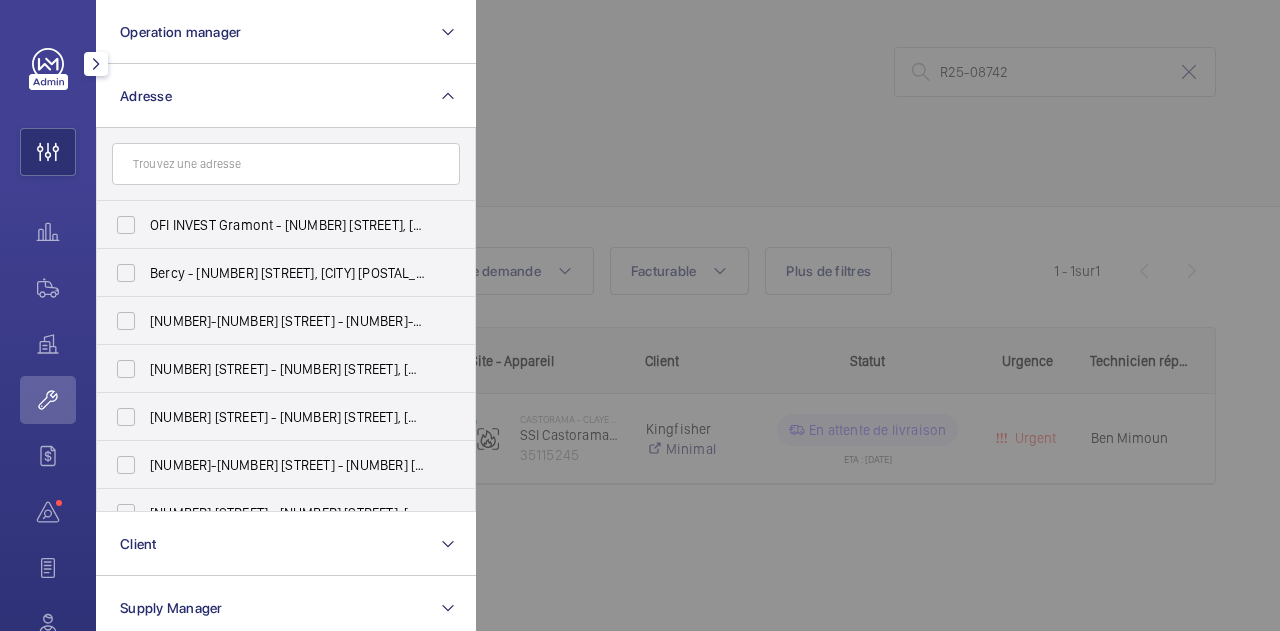 click 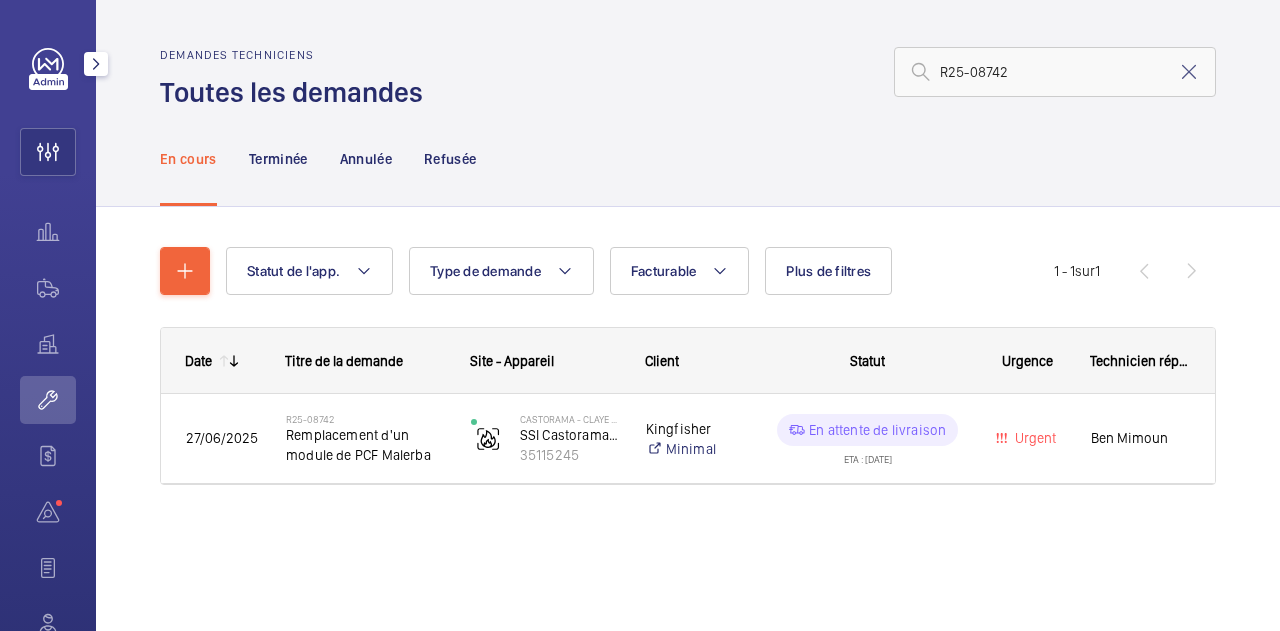 click on "Demandes techniciens  Toutes les demandes  R25-08742" 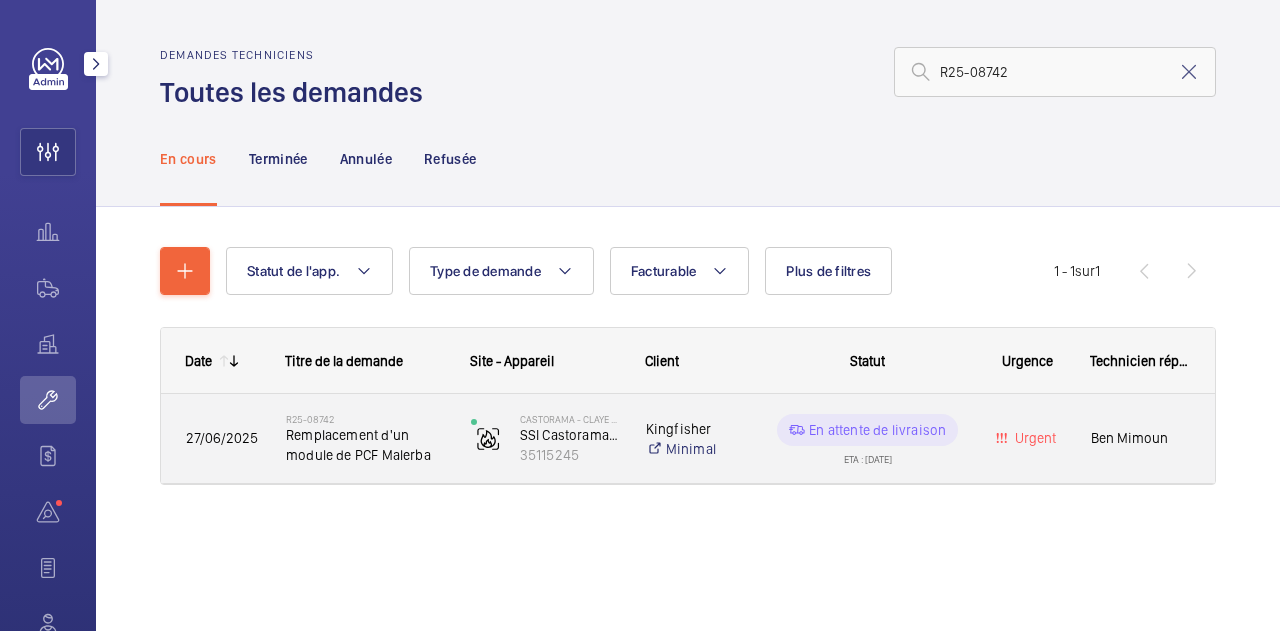 click on "Kingfisher" 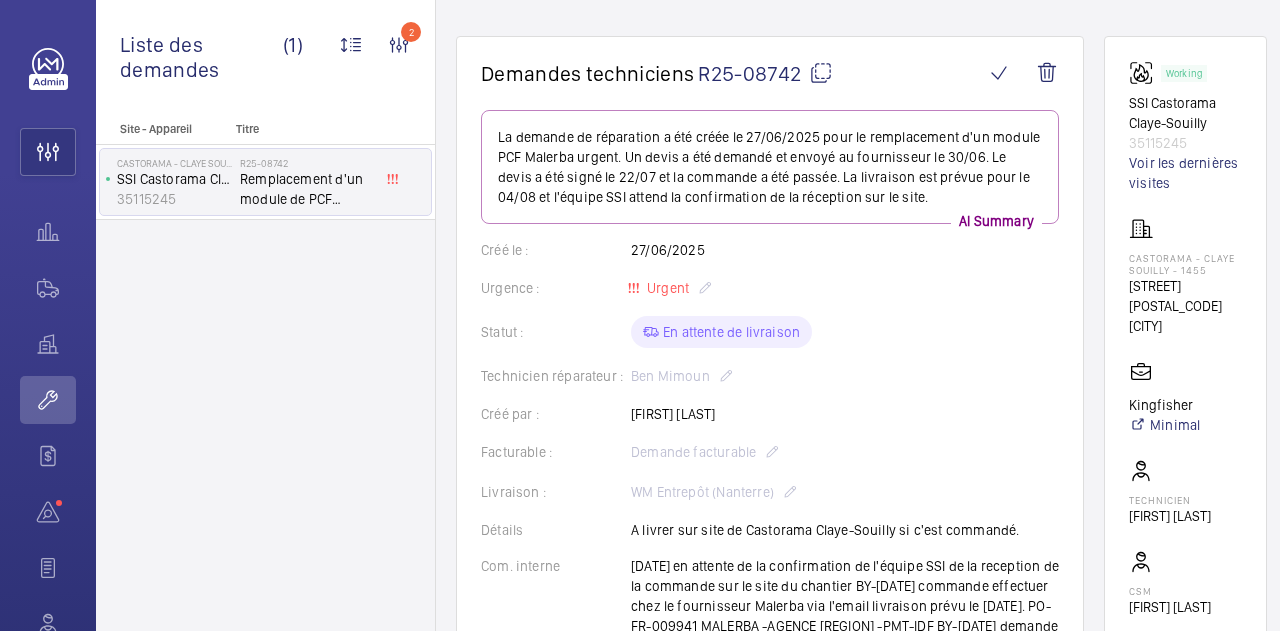 scroll, scrollTop: 0, scrollLeft: 0, axis: both 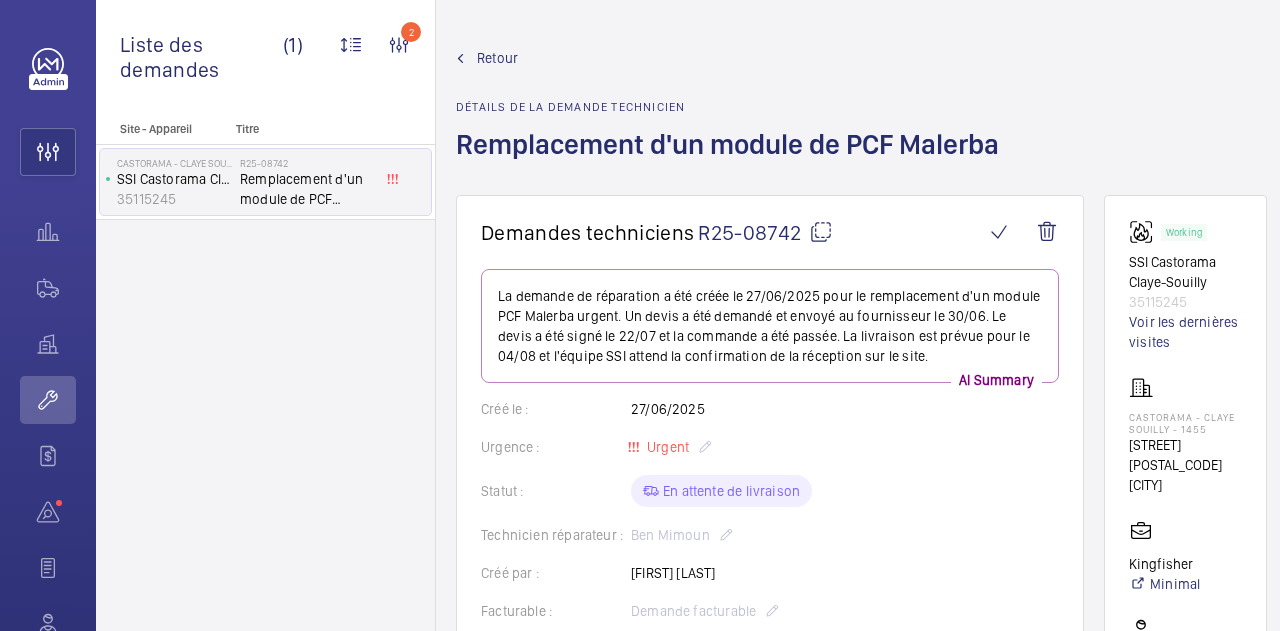 click 